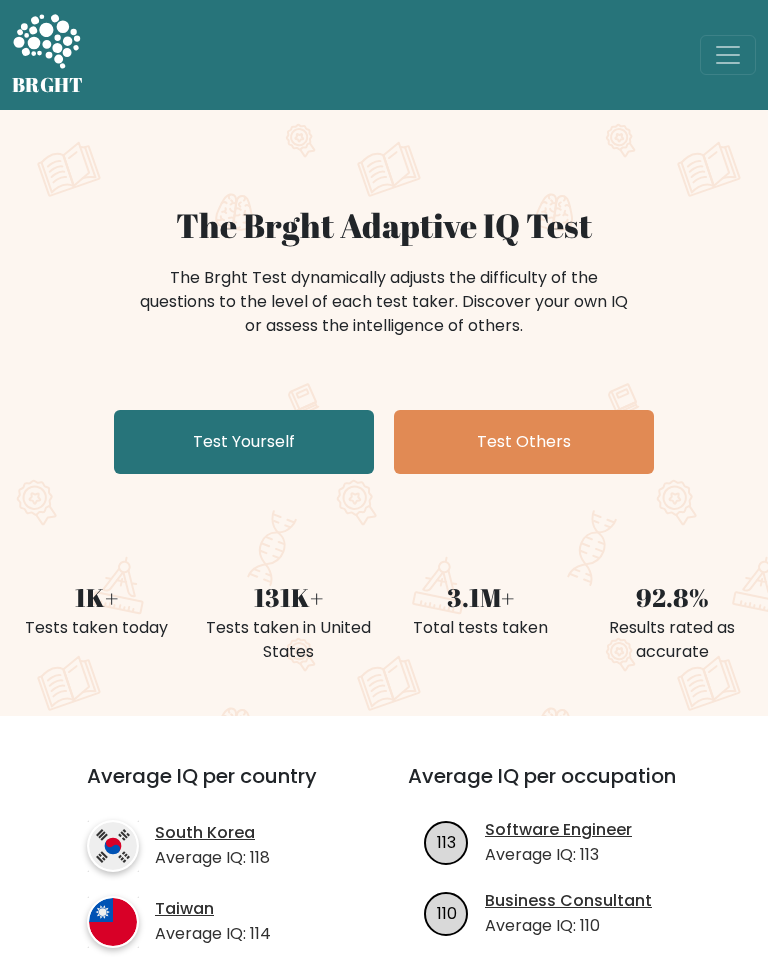 scroll, scrollTop: 0, scrollLeft: 0, axis: both 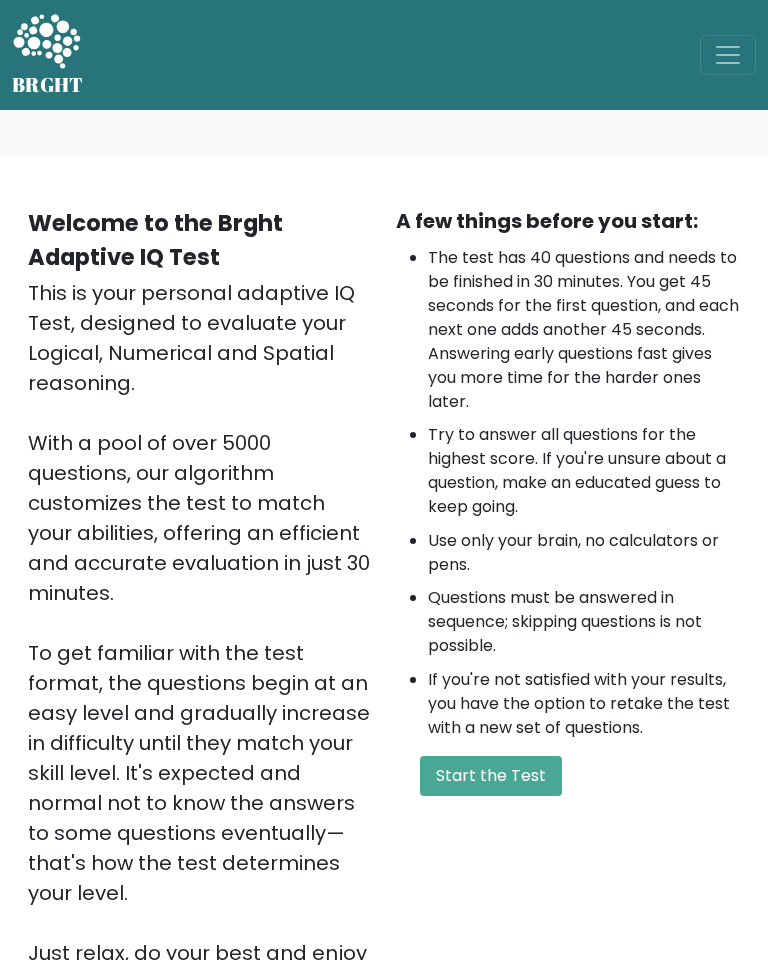 click on "Start the Test" at bounding box center (491, 776) 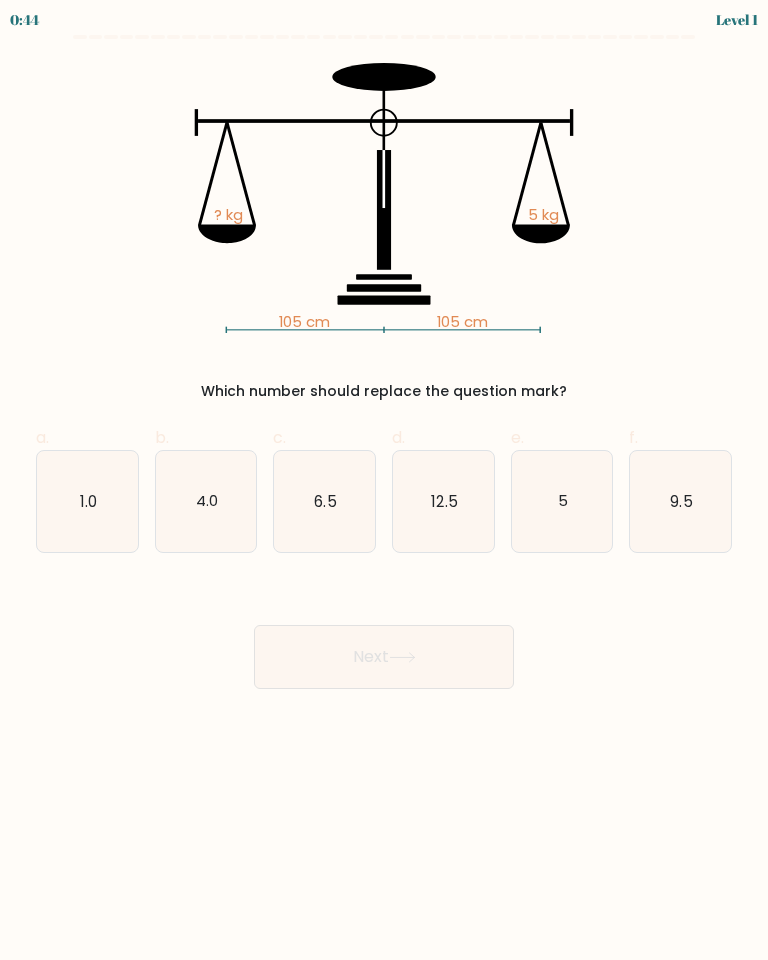 scroll, scrollTop: 0, scrollLeft: 0, axis: both 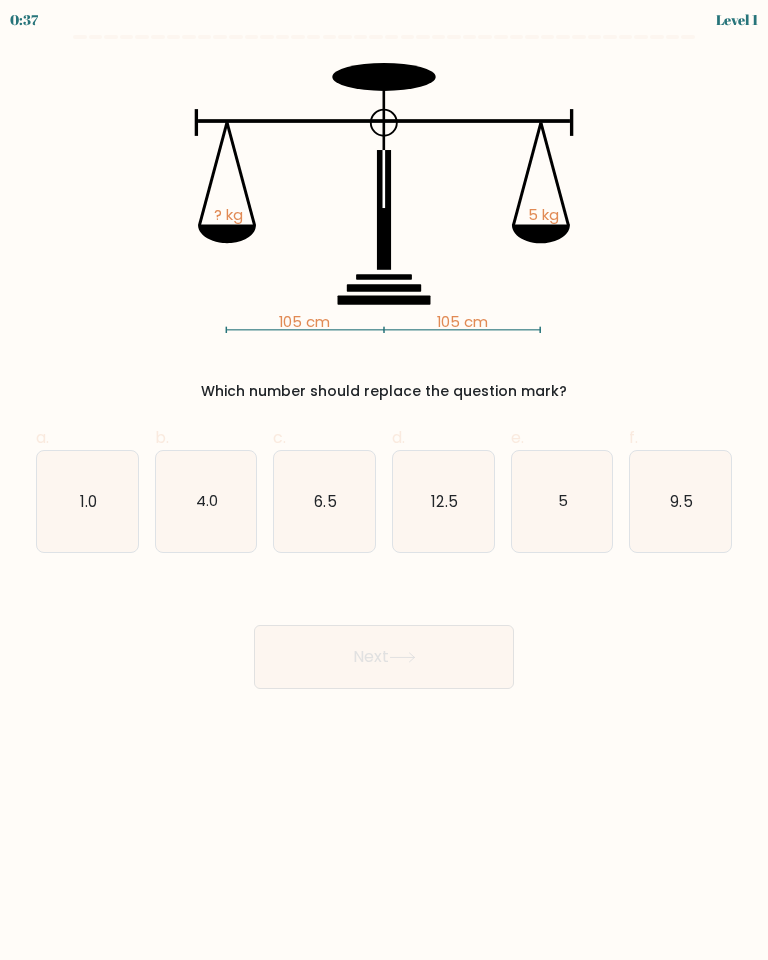 click on "5" at bounding box center (563, 500) 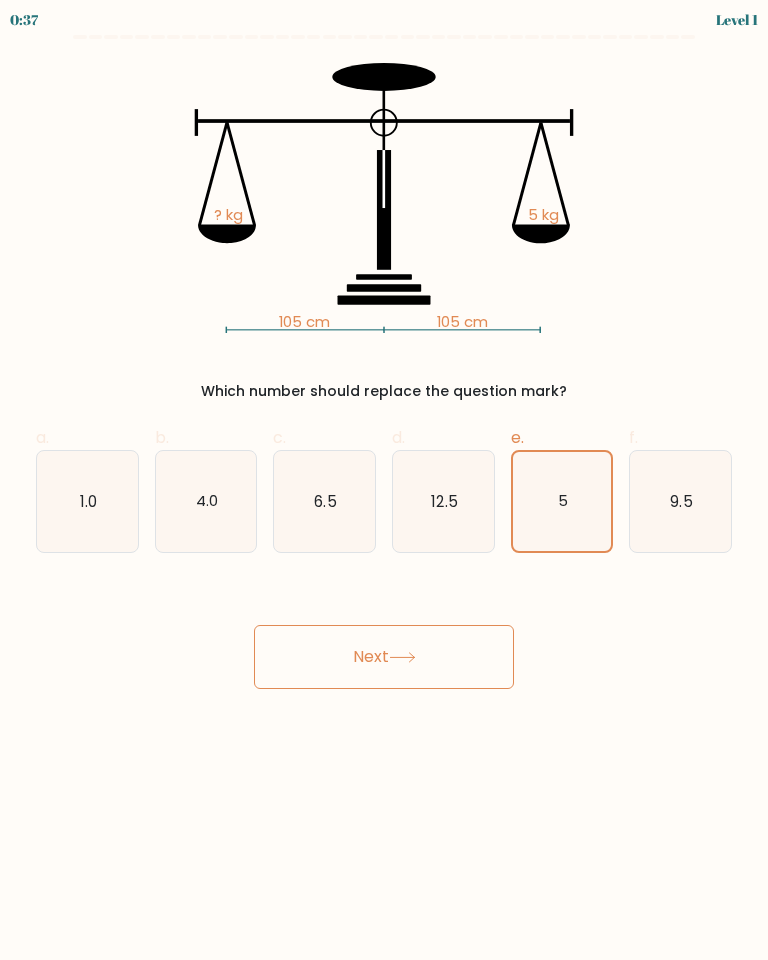 click on "Next" at bounding box center [384, 657] 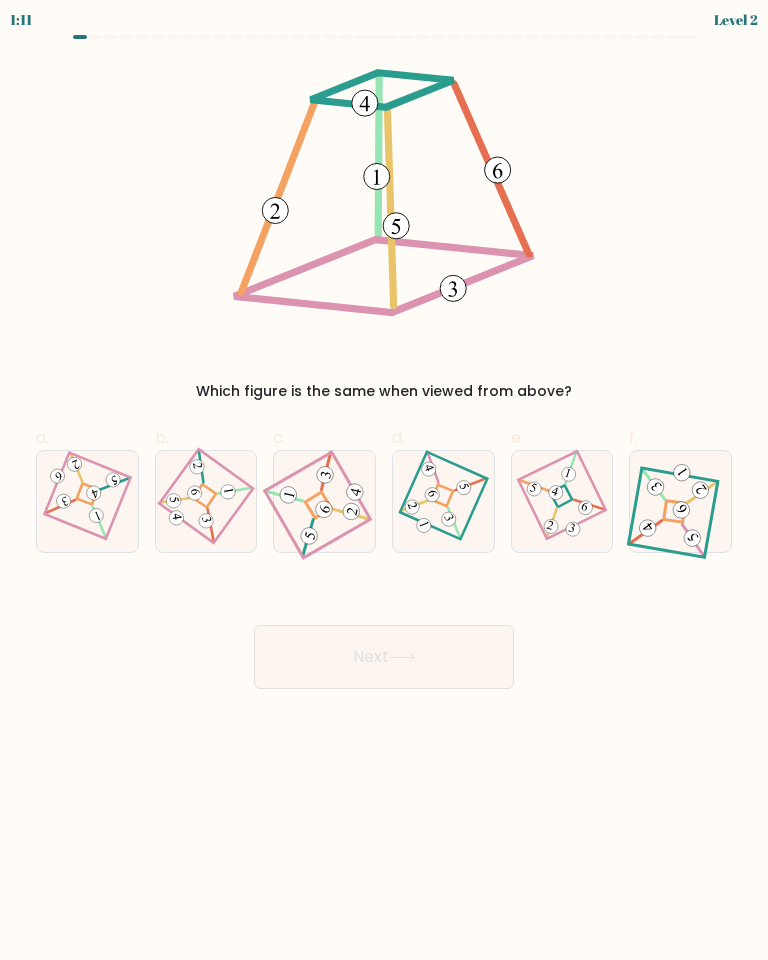 click at bounding box center [562, 501] 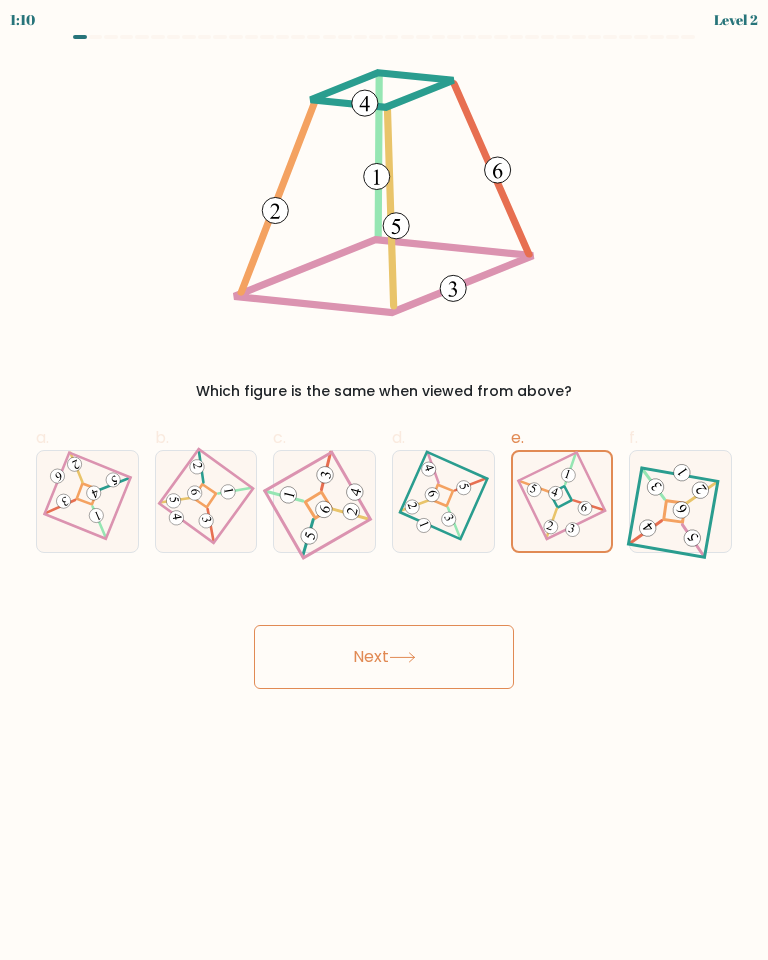 click on "Next" at bounding box center (384, 657) 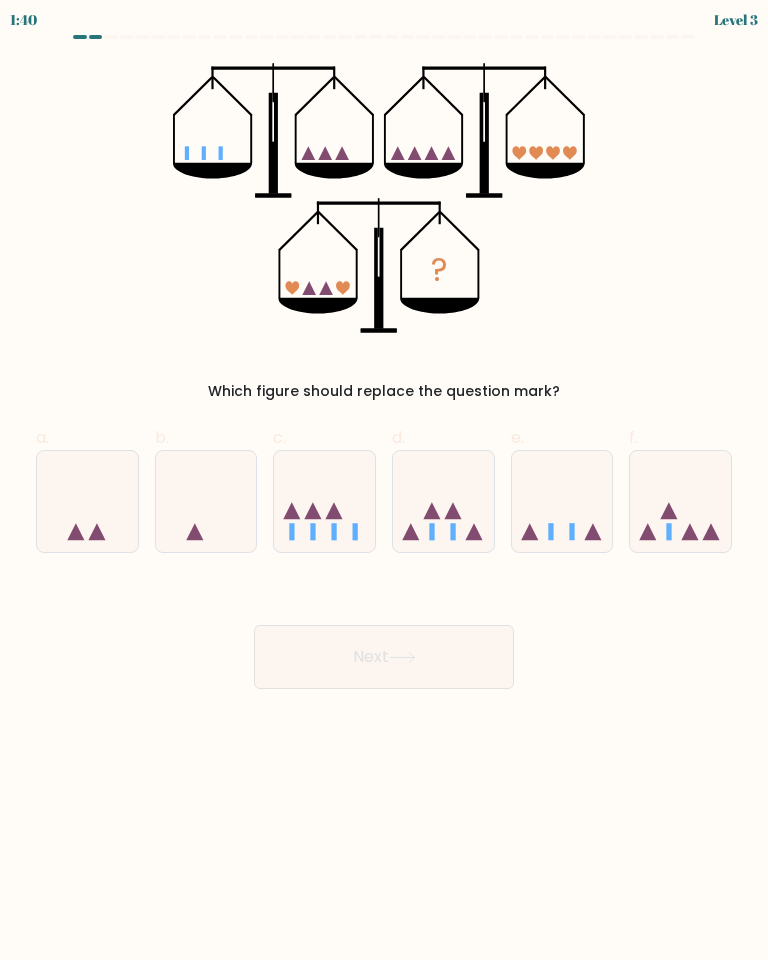 click at bounding box center (562, 501) 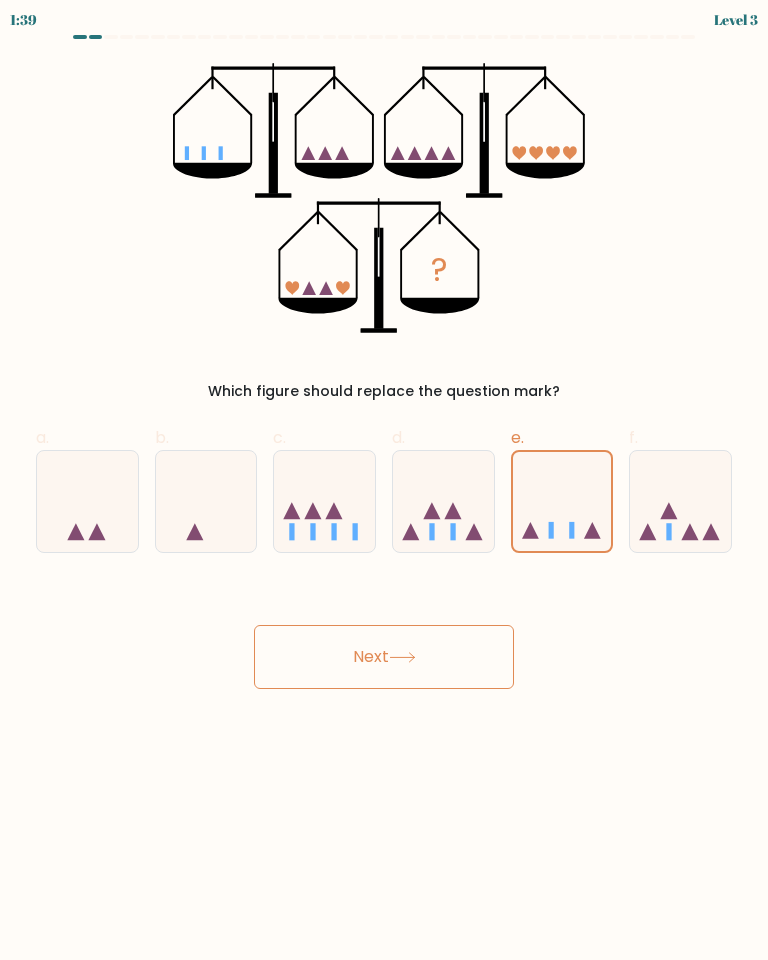 click on "Next" at bounding box center (384, 657) 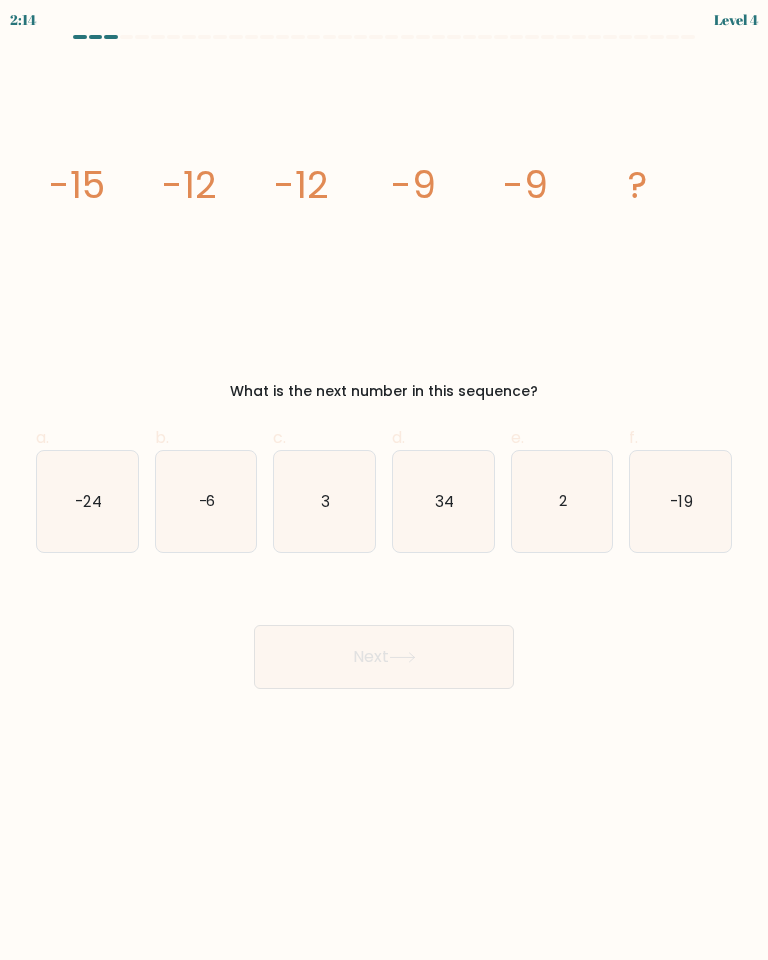 click on "-6" at bounding box center (206, 500) 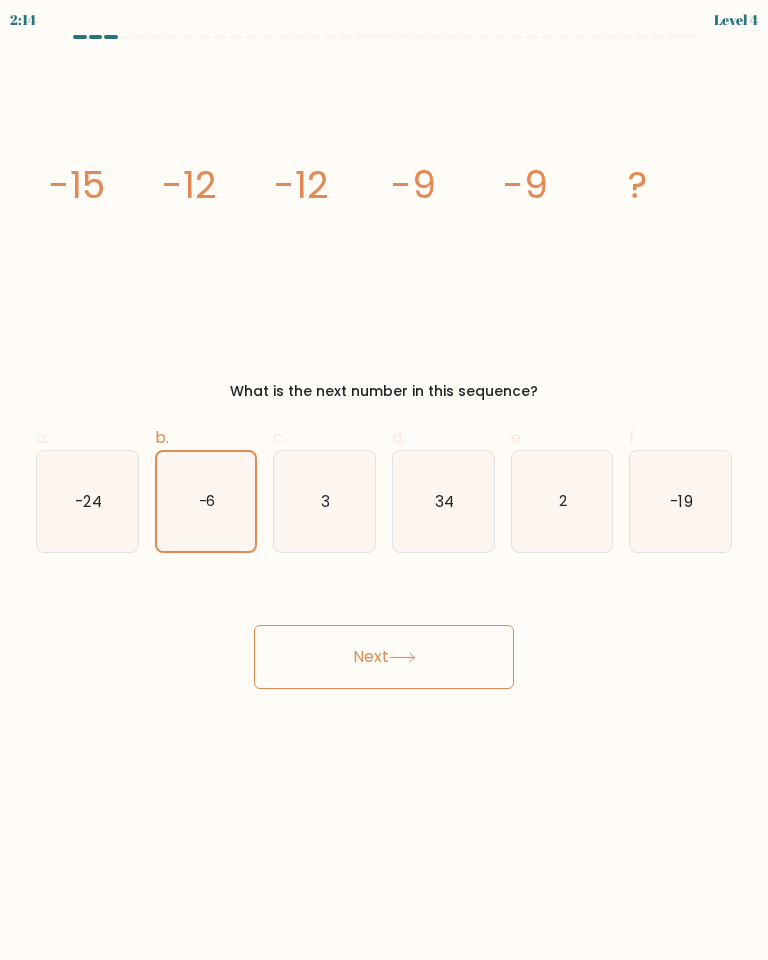 click on "Next" at bounding box center (384, 657) 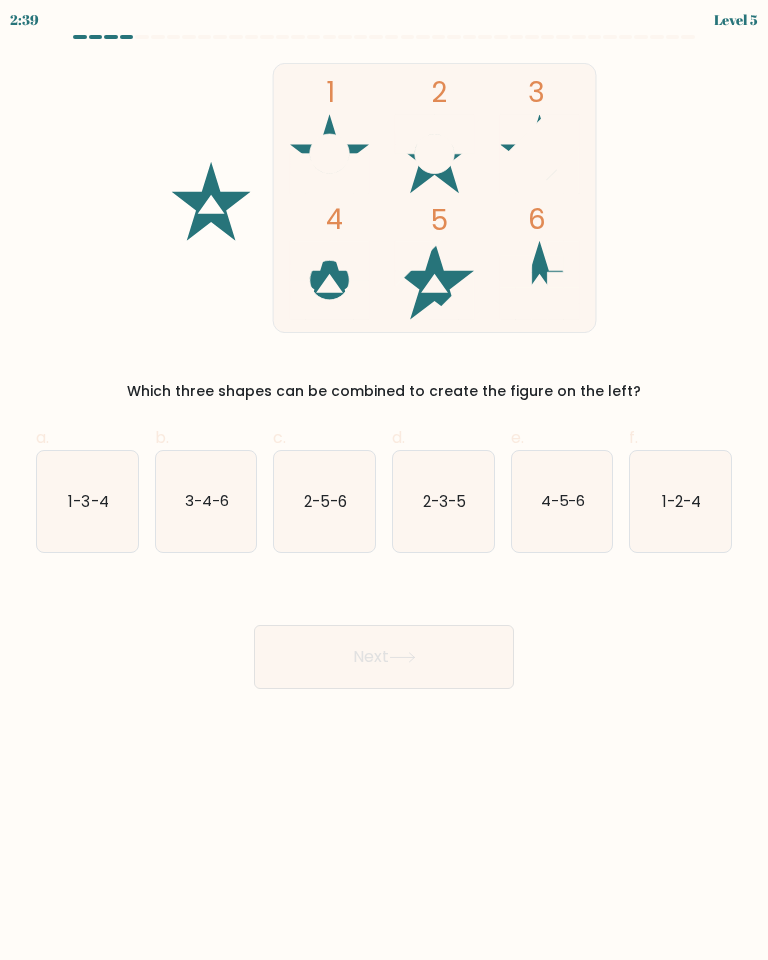 click on "1-2-4" at bounding box center (680, 501) 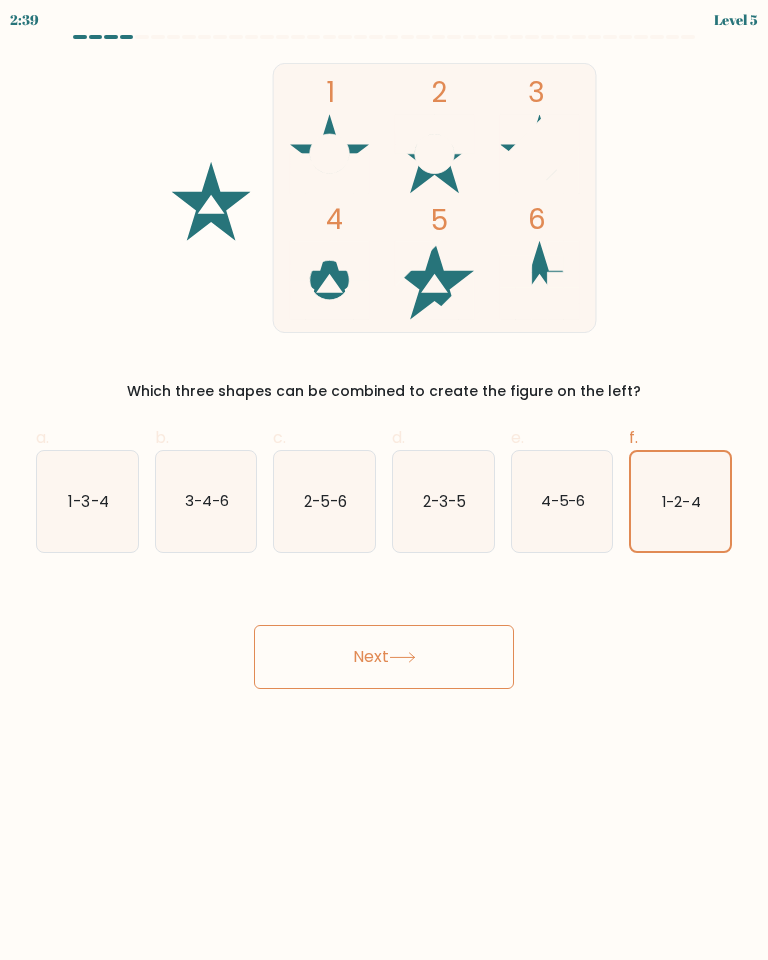 click on "Next" at bounding box center [384, 657] 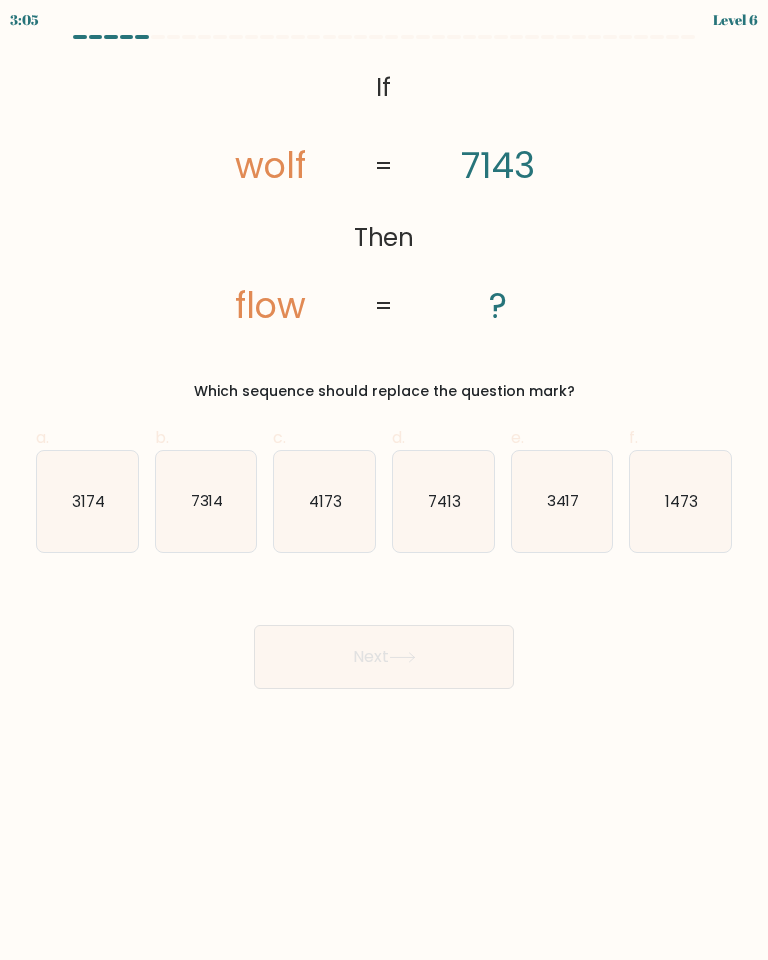 click on "3417" at bounding box center [562, 501] 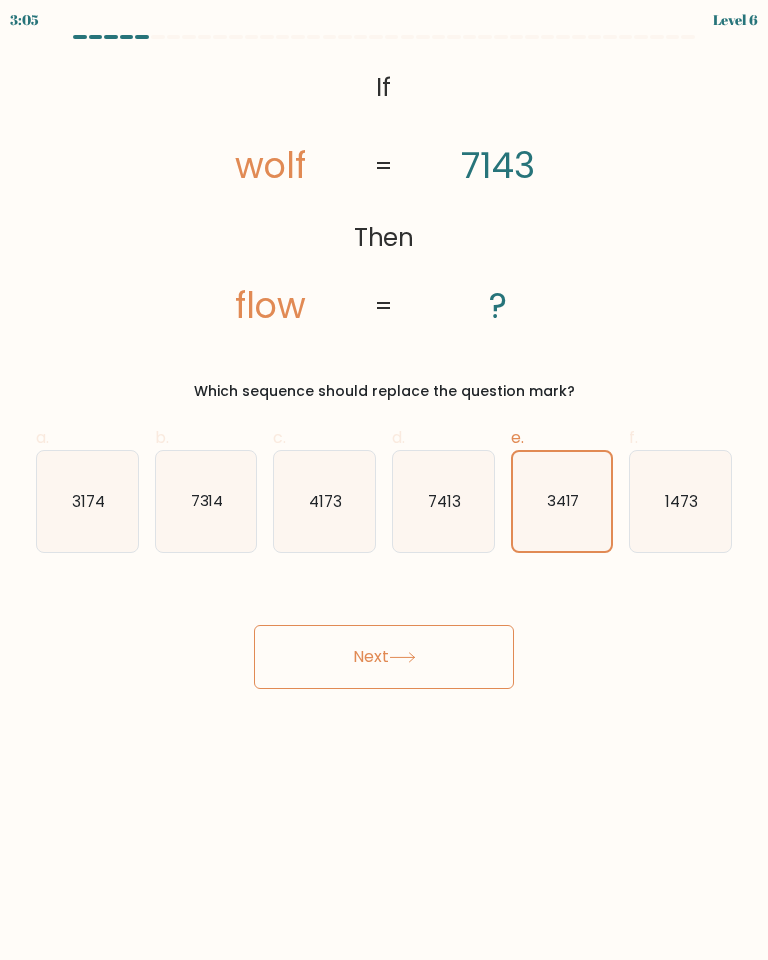 click on "Next" at bounding box center (384, 657) 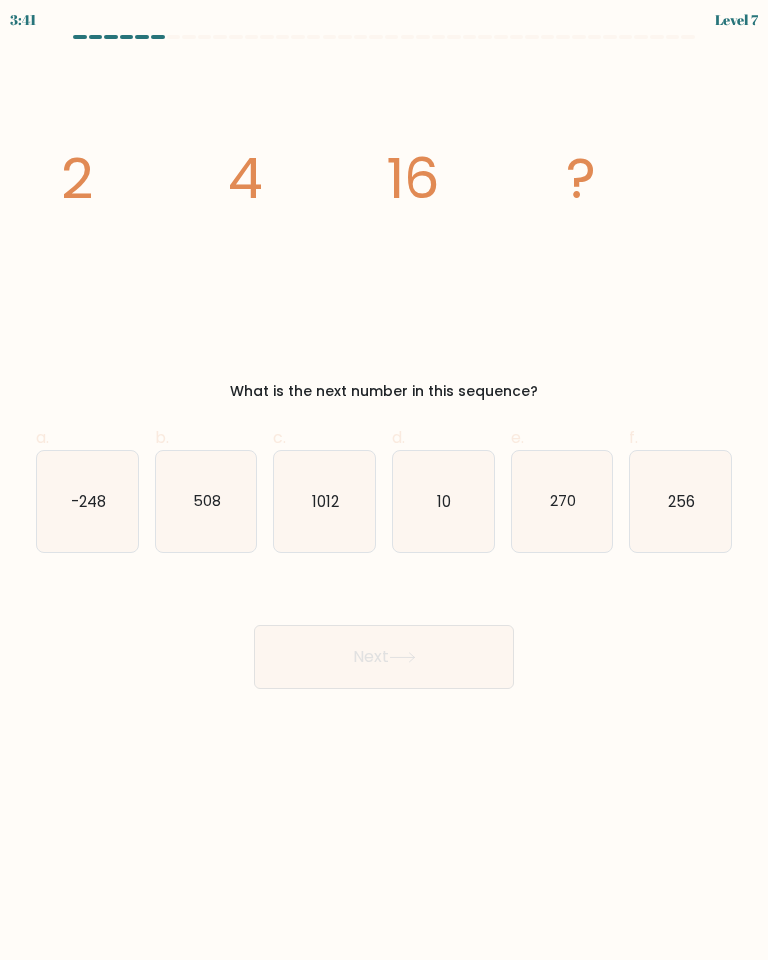 click on "256" at bounding box center [681, 500] 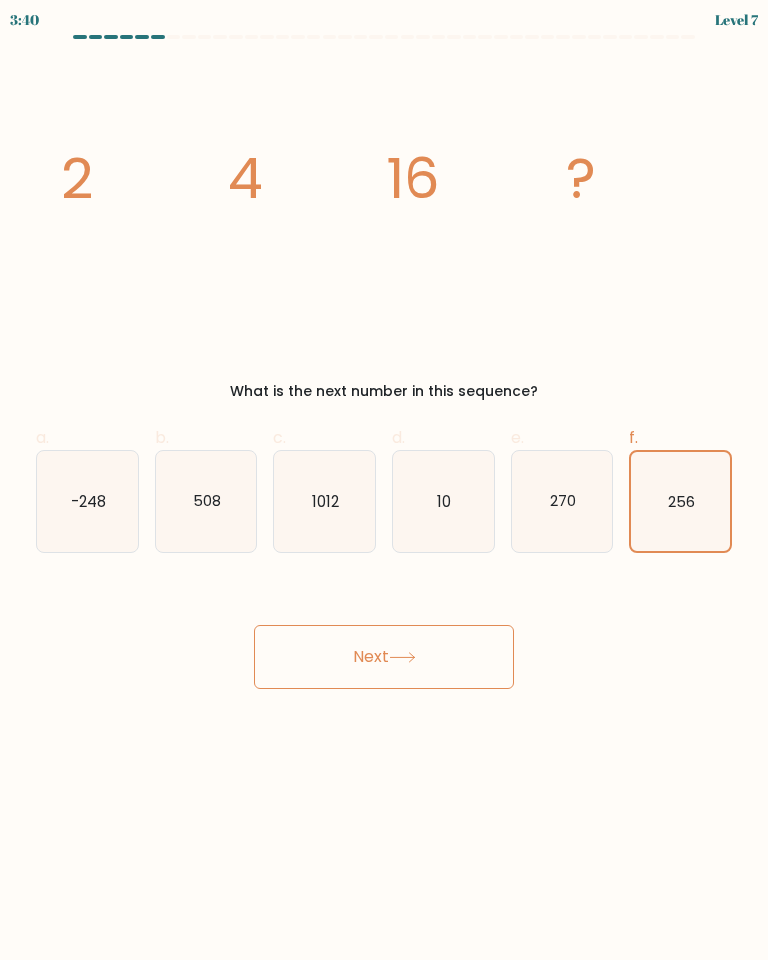 click on "Next" at bounding box center [384, 657] 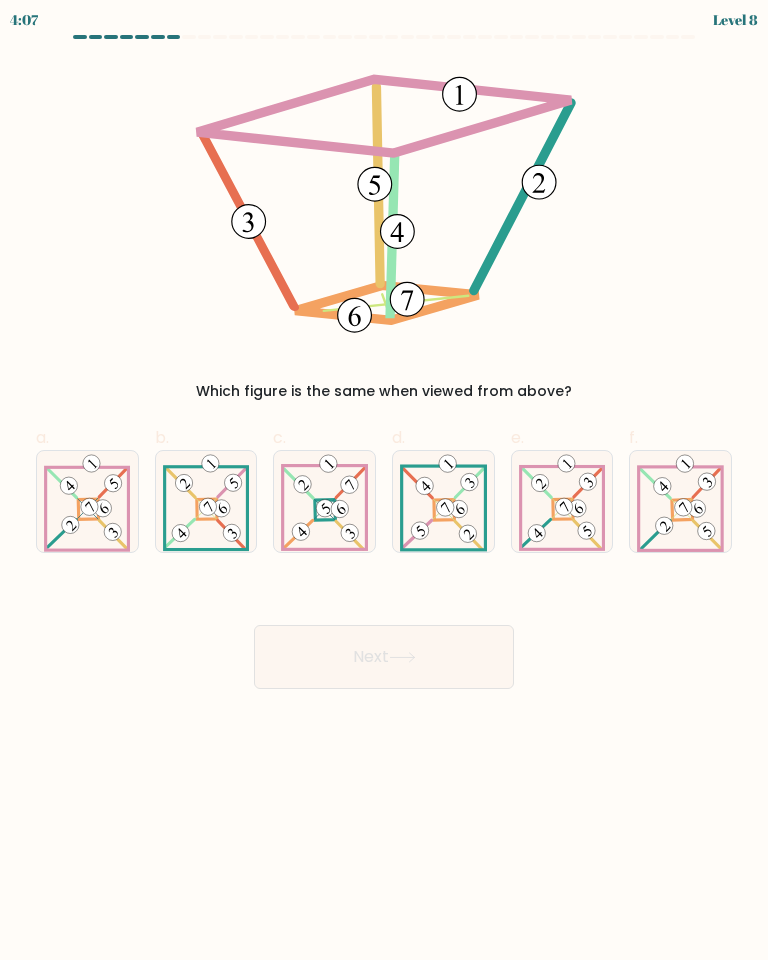 click at bounding box center (680, 501) 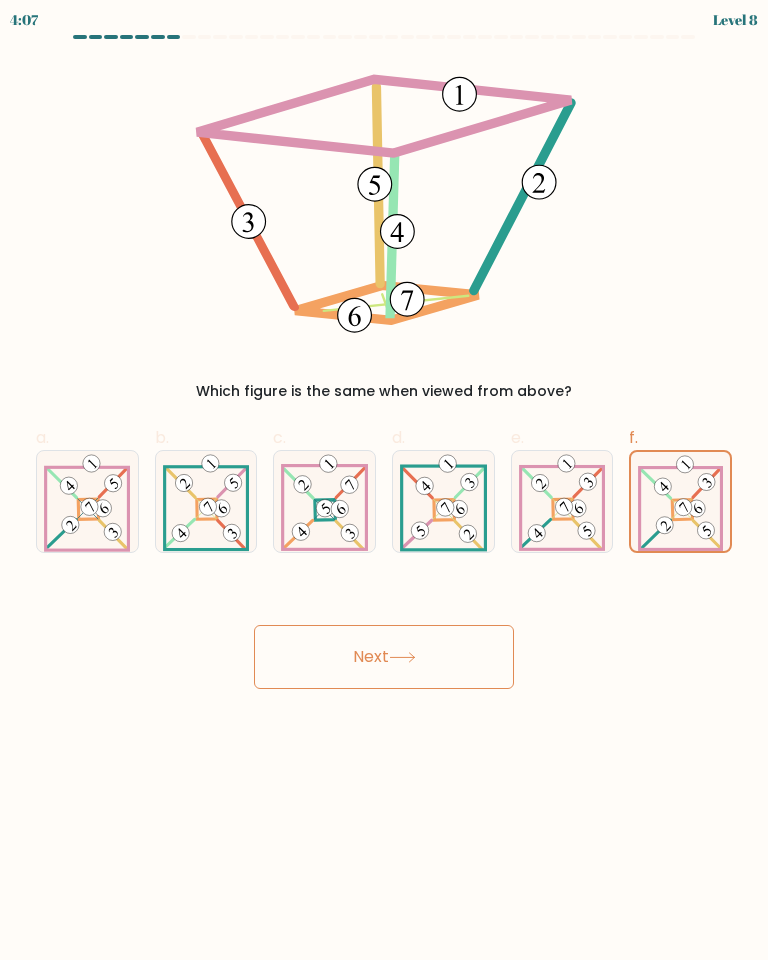 click on "Next" at bounding box center [384, 657] 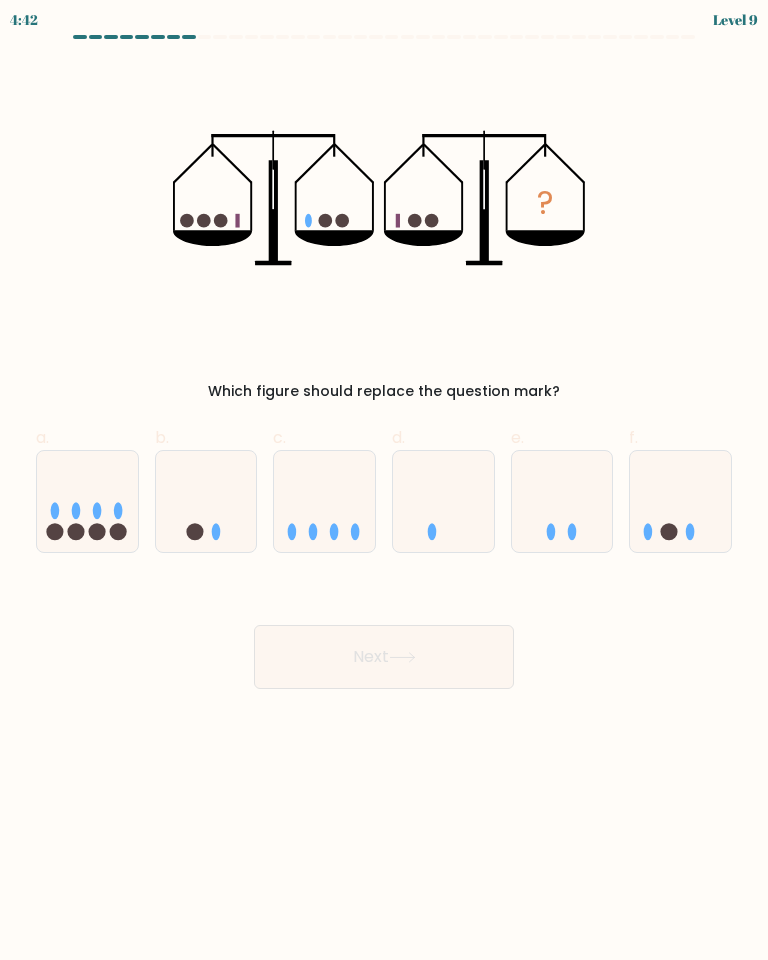 click at bounding box center [680, 501] 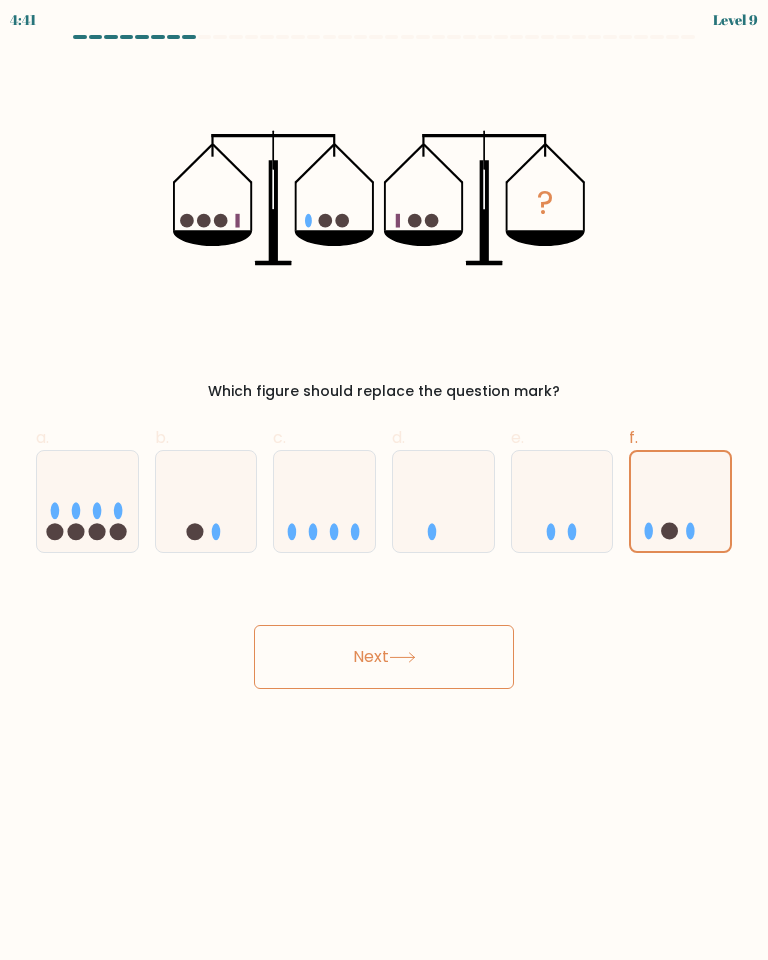 click at bounding box center (206, 501) 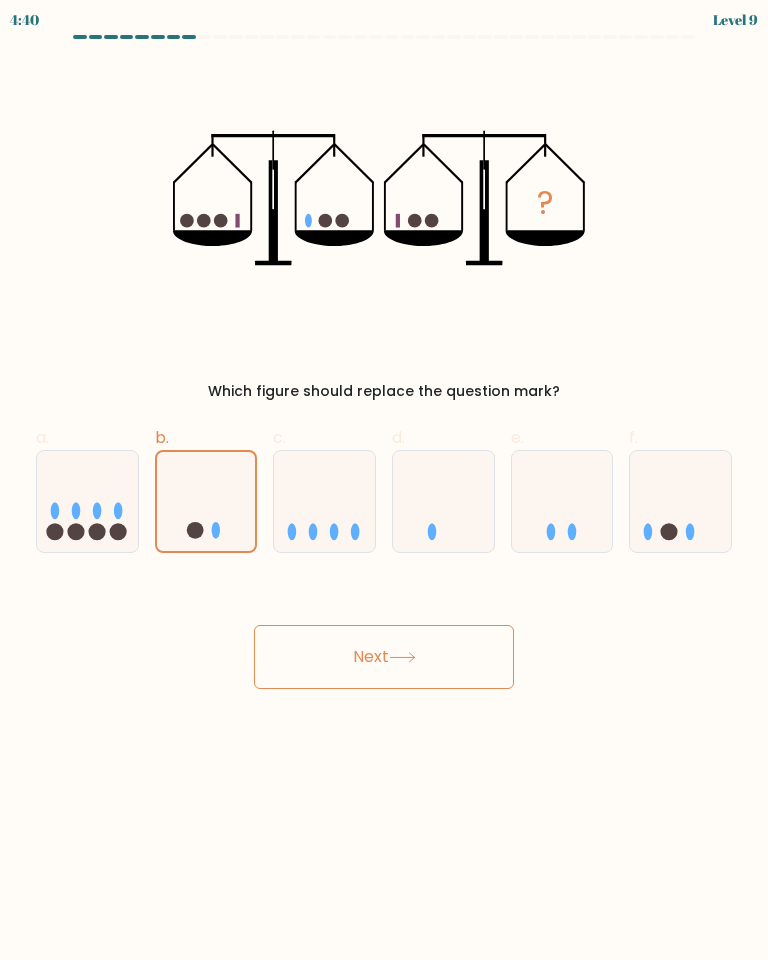 click on "Next" at bounding box center [384, 657] 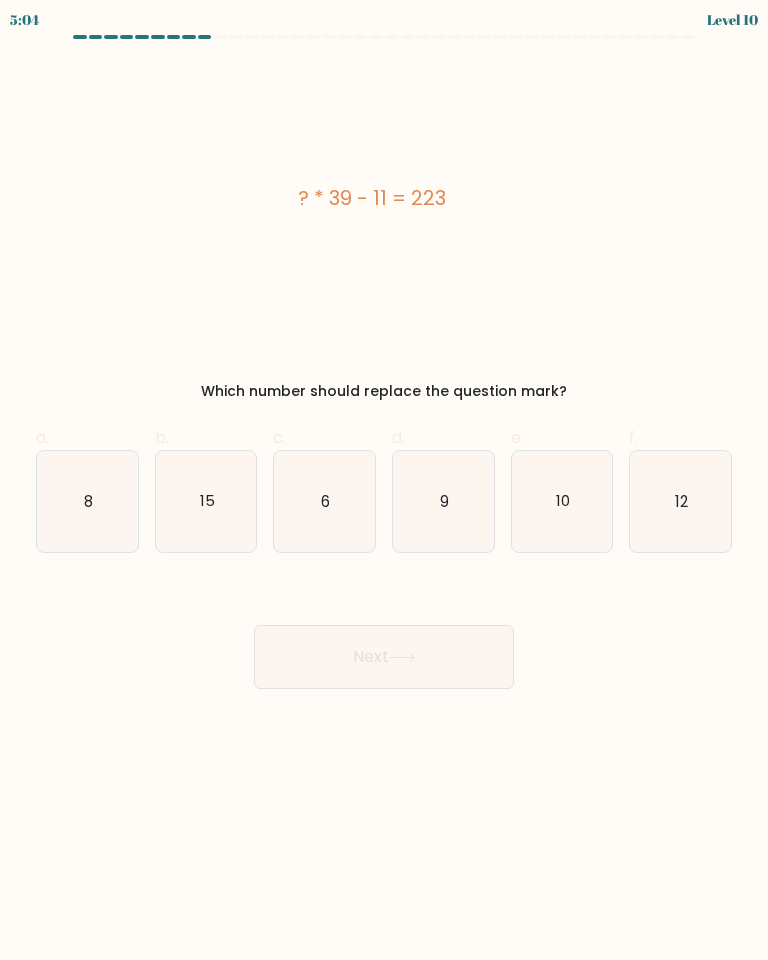 click on "6" at bounding box center [324, 501] 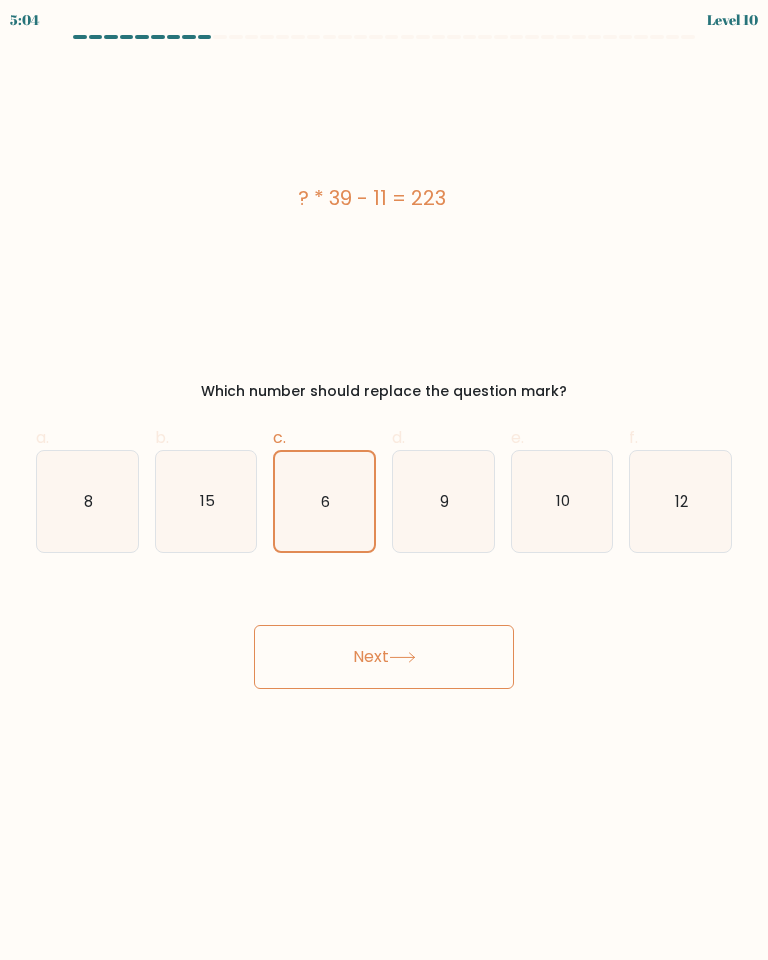 click on "Next" at bounding box center [384, 657] 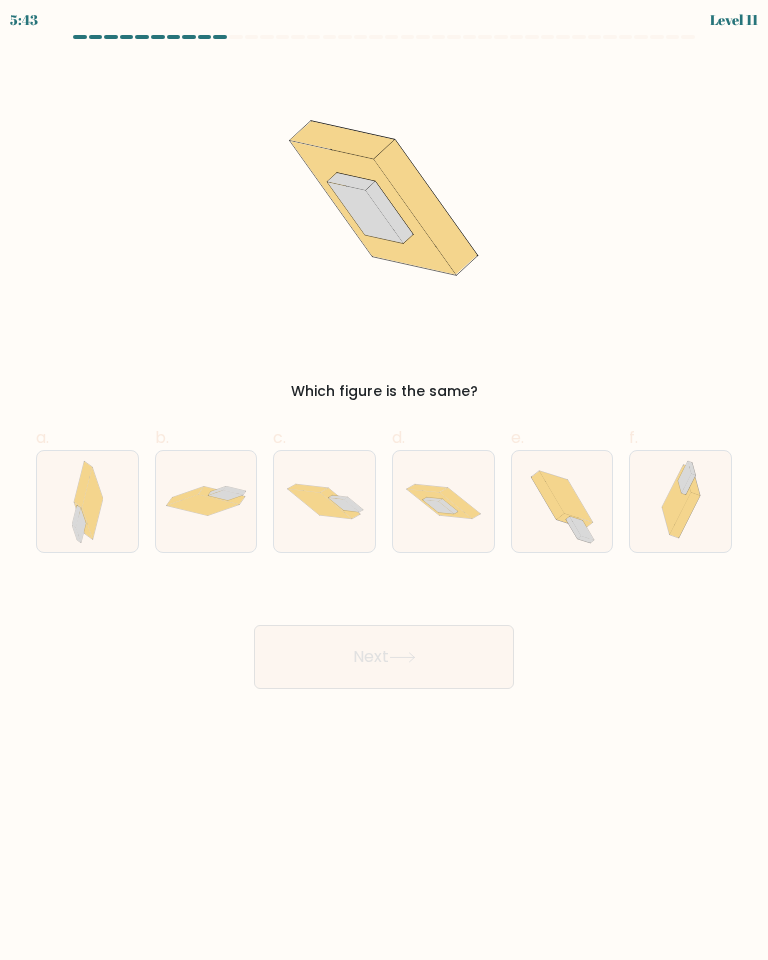 click at bounding box center [443, 501] 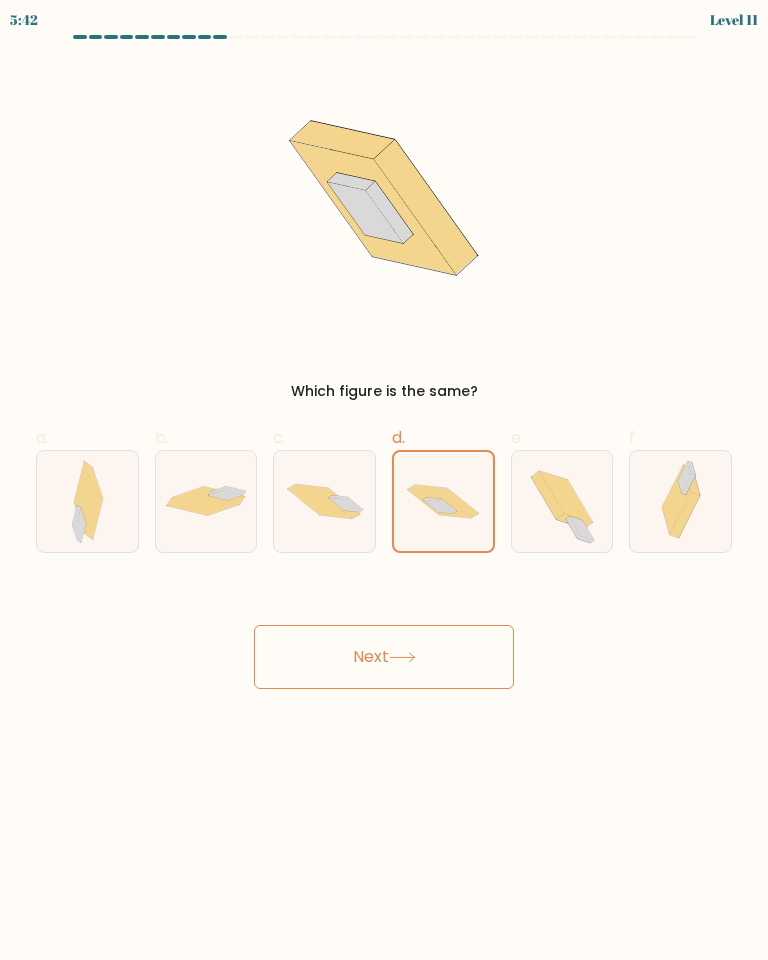 click on "Next" at bounding box center (384, 657) 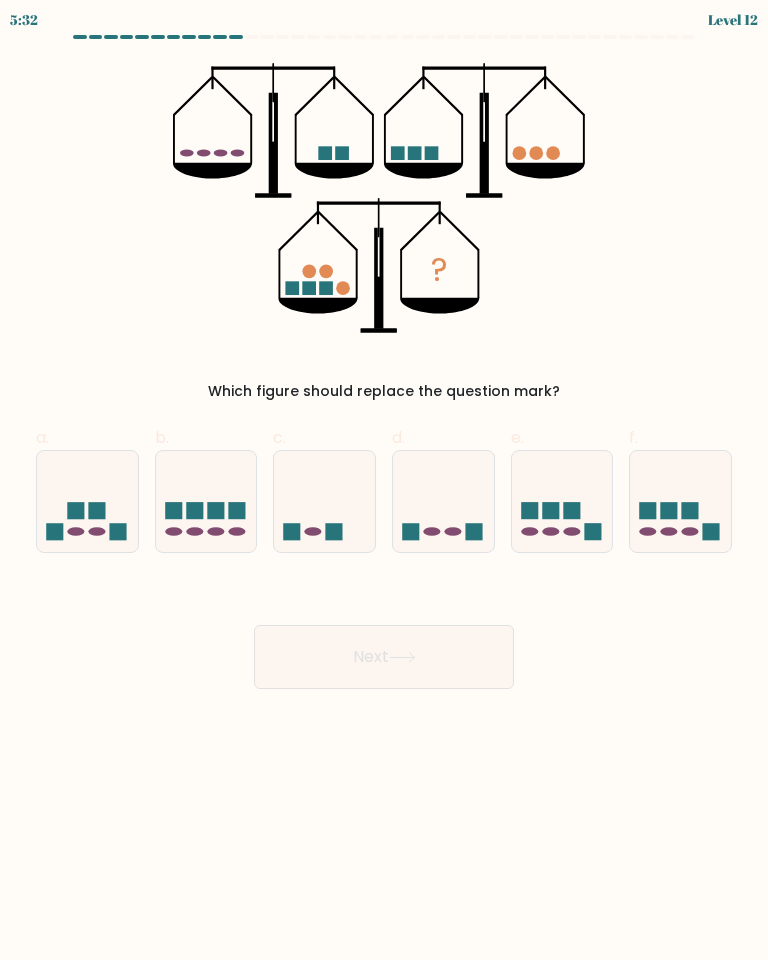 click at bounding box center (562, 501) 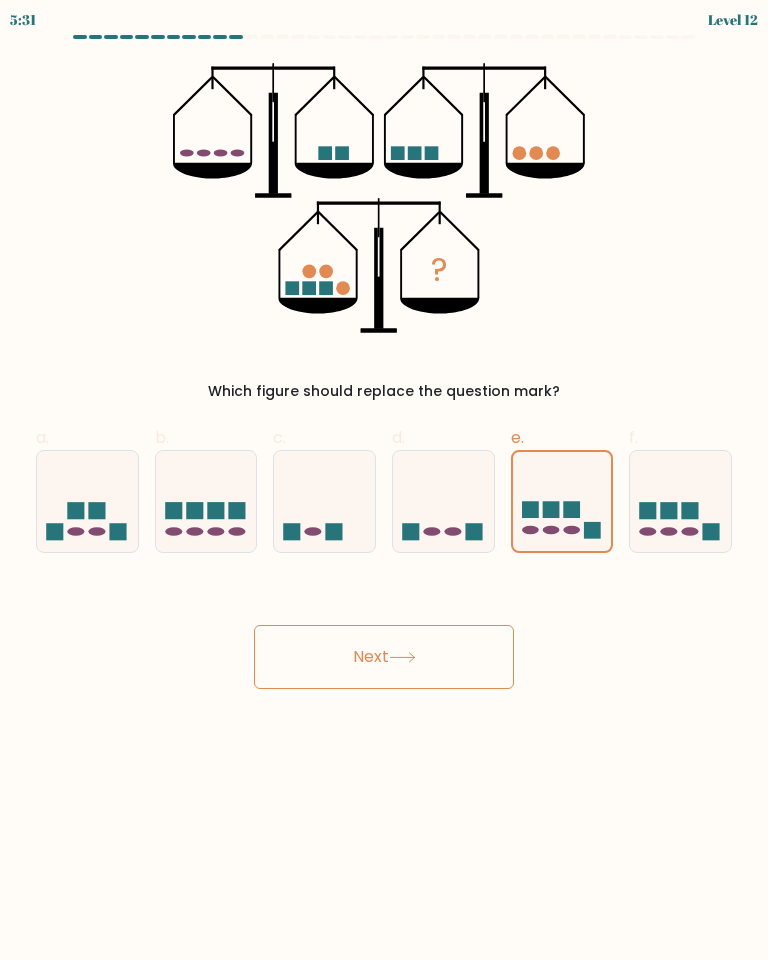 click on "Next" at bounding box center (384, 657) 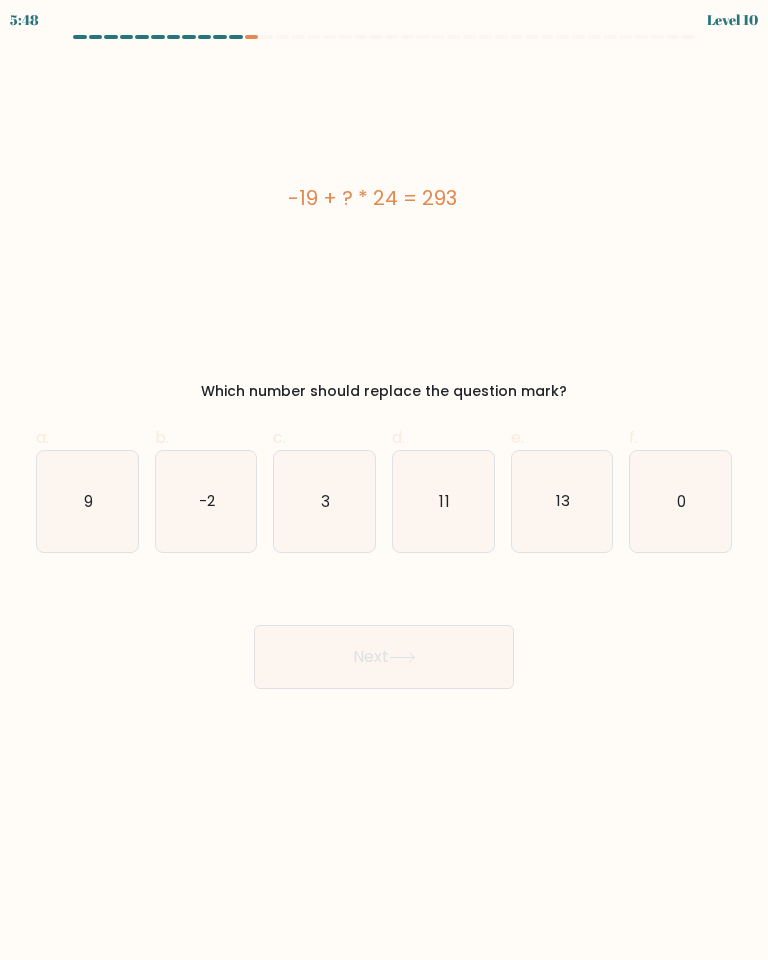 click on "-2" at bounding box center (206, 501) 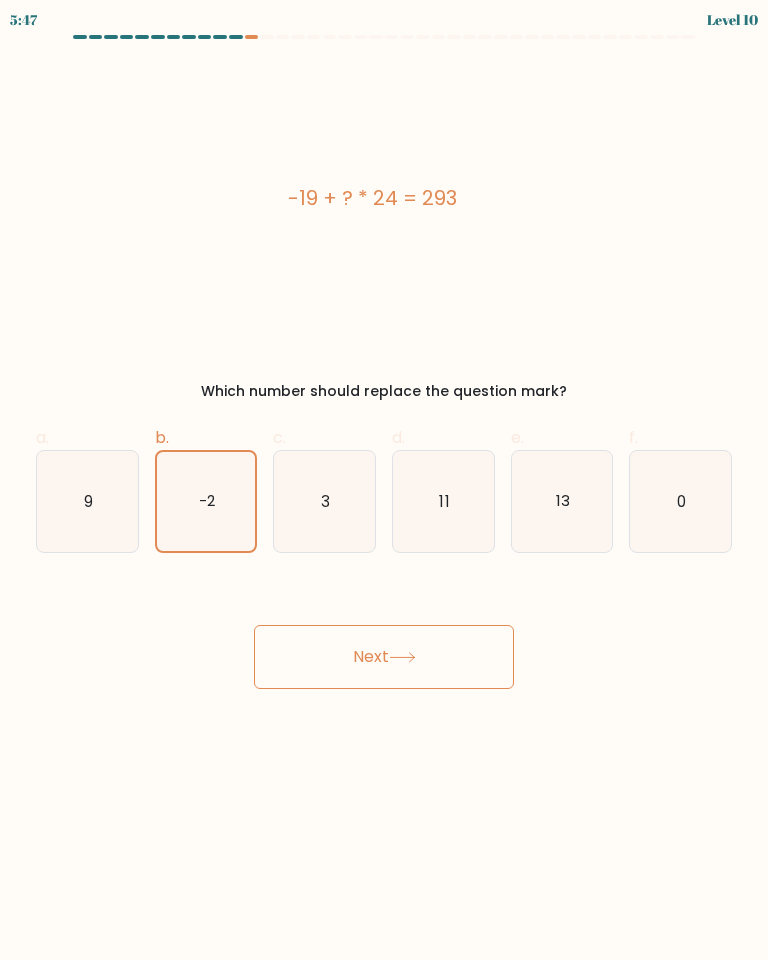 click on "Next" at bounding box center (384, 657) 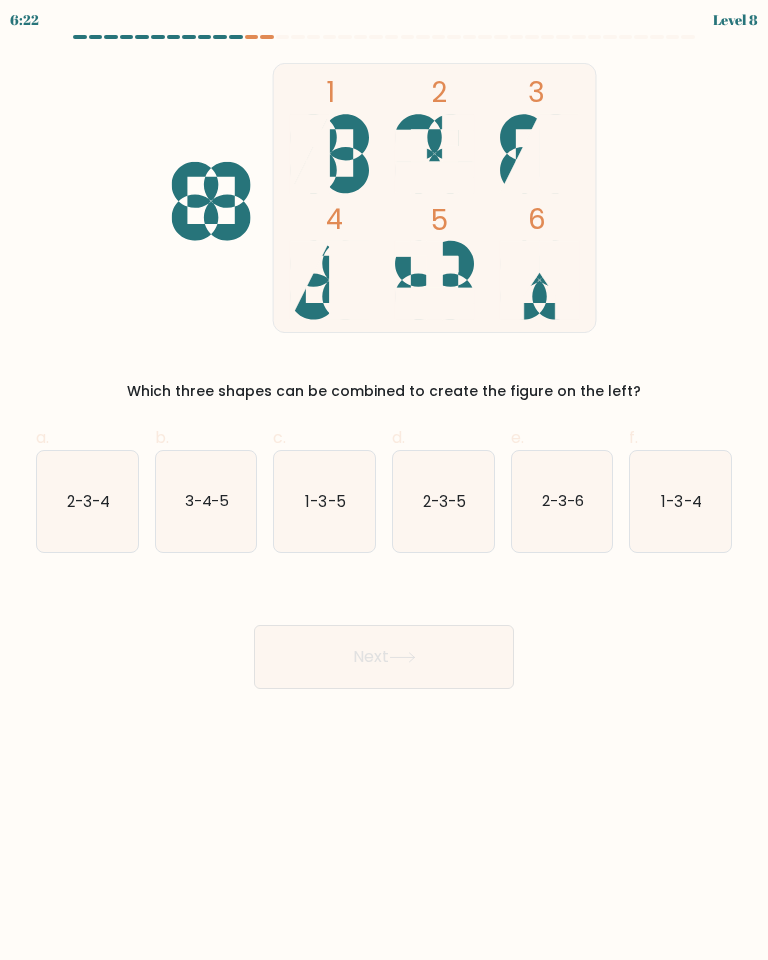 click on "1-3-4" at bounding box center (680, 501) 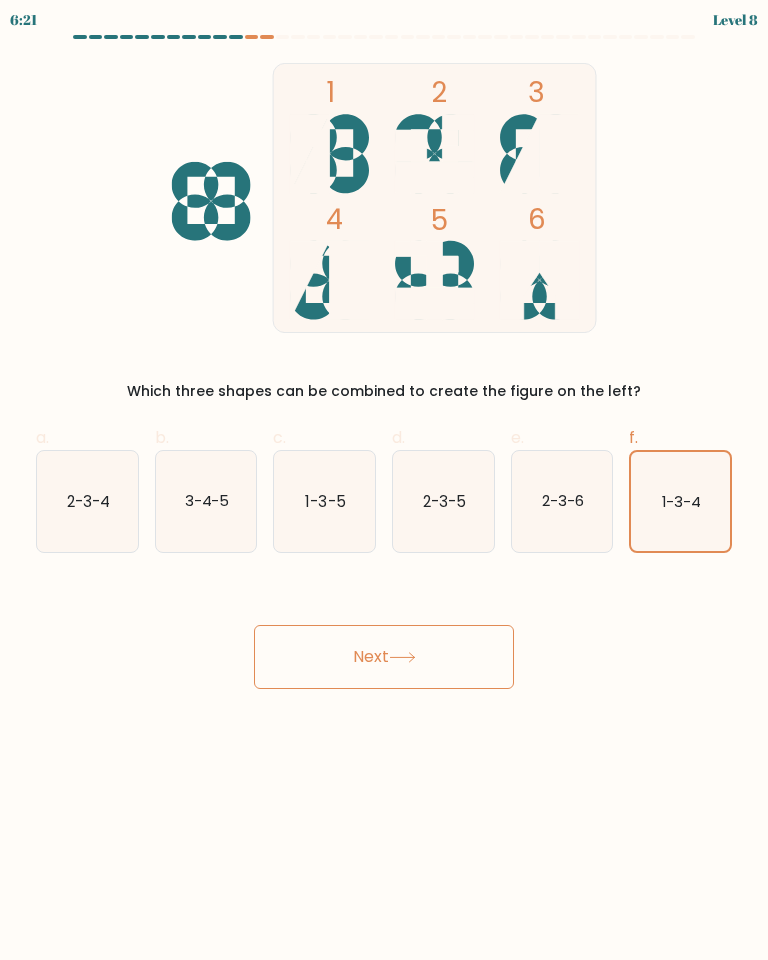 click at bounding box center (402, 657) 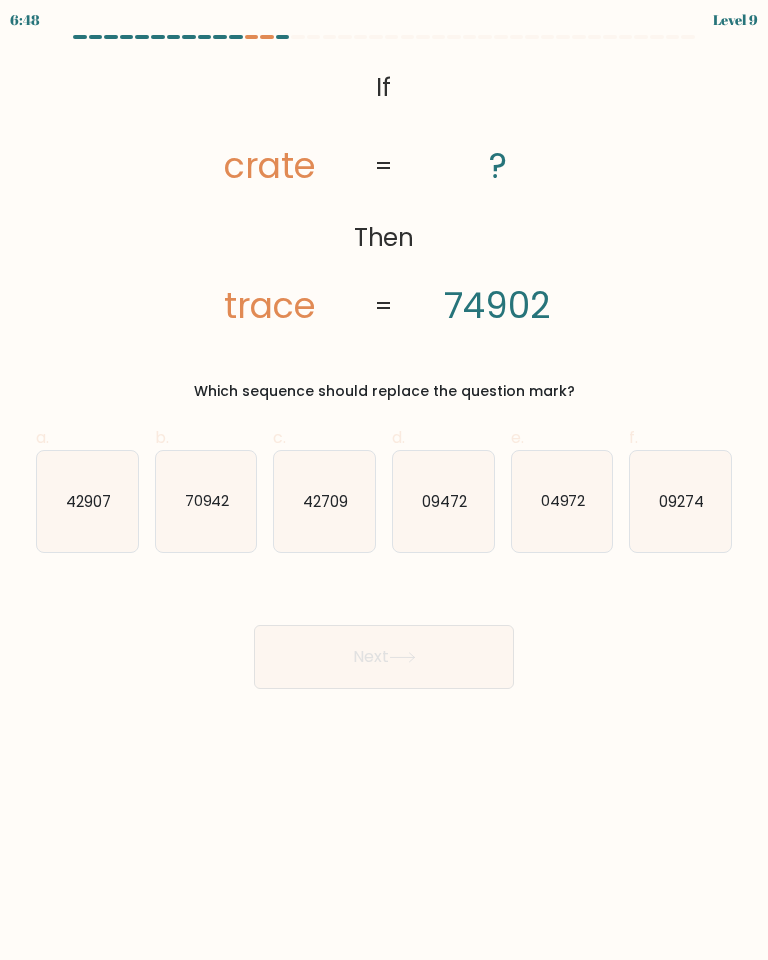 click on "04972" at bounding box center (562, 501) 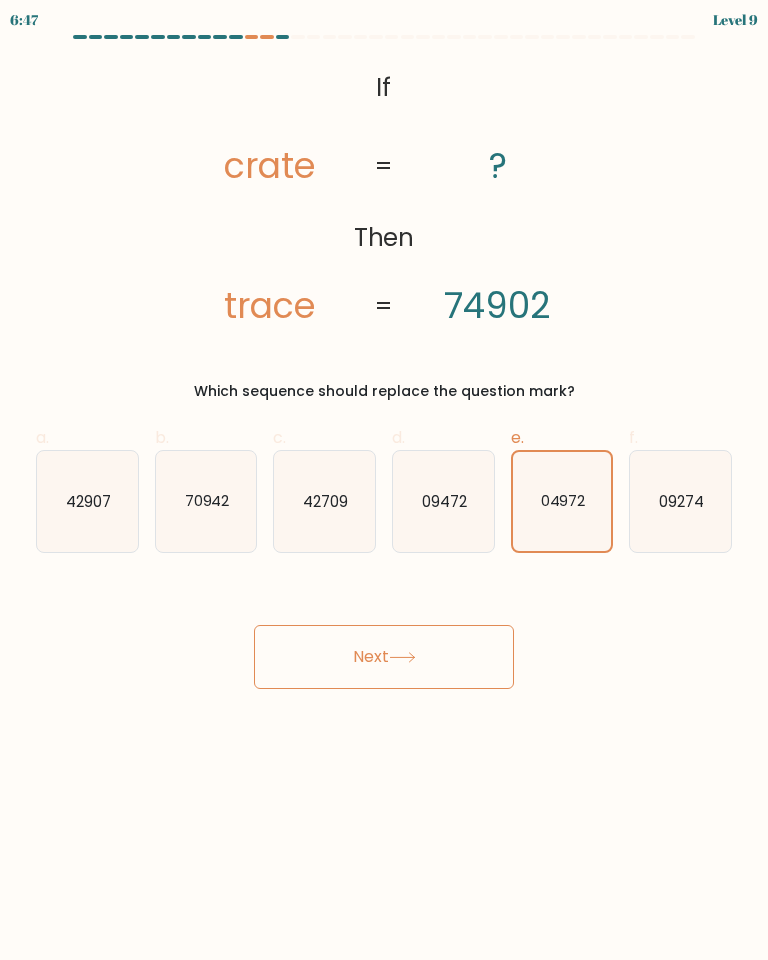 click on "Next" at bounding box center [384, 657] 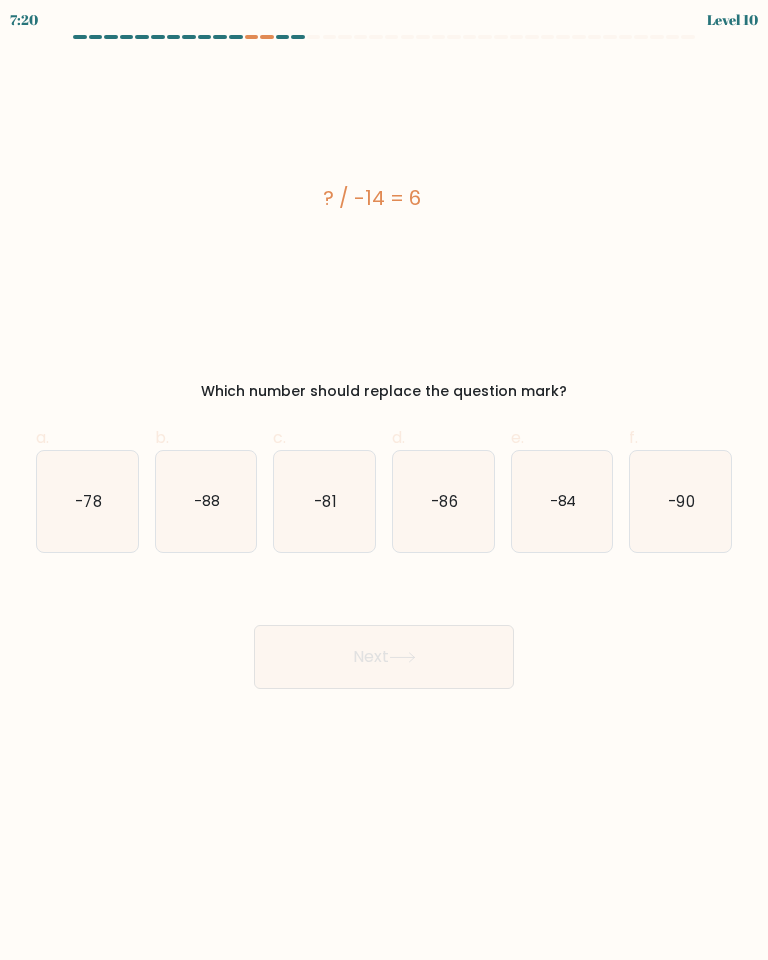 click on "-88" at bounding box center [206, 501] 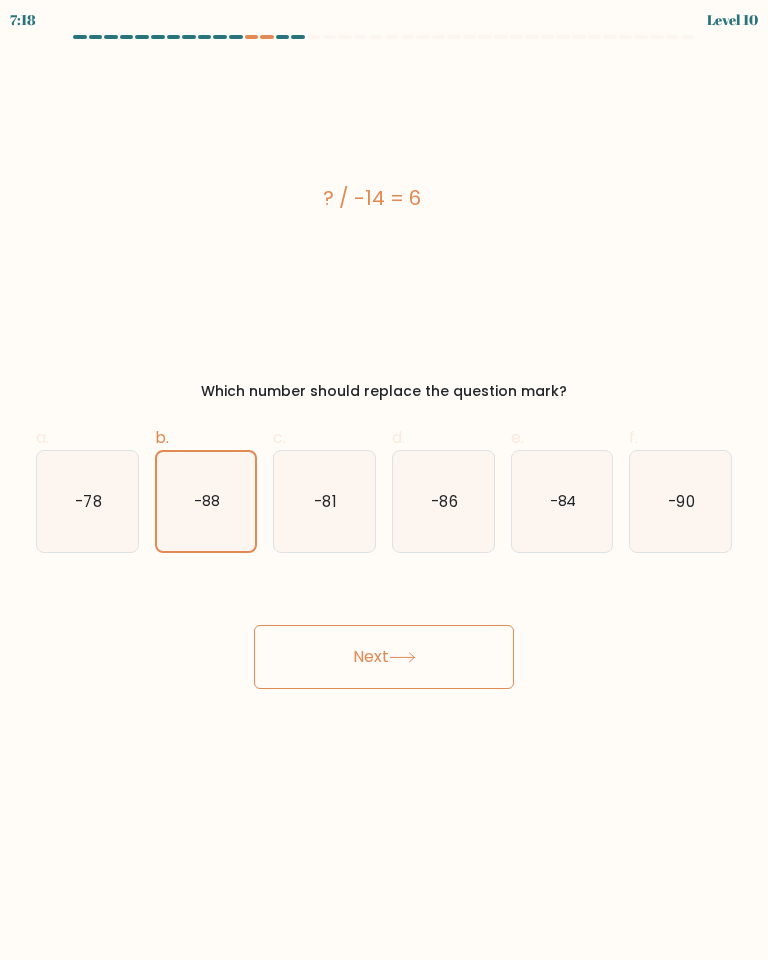 click on "Next" at bounding box center [384, 657] 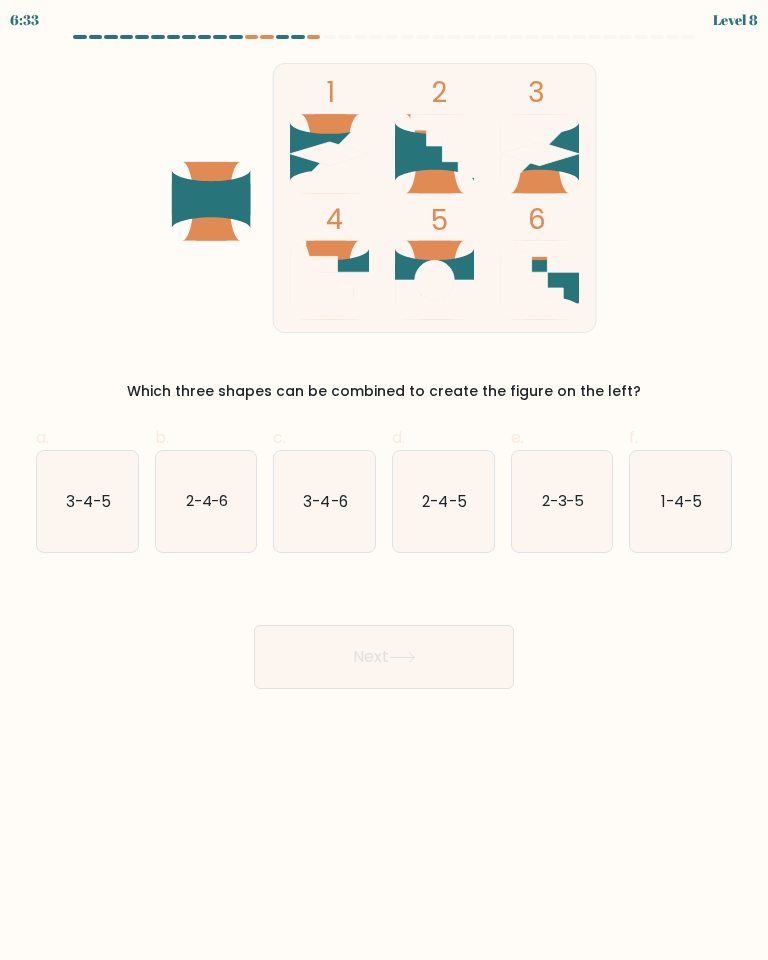 click on "2-4-6" at bounding box center (206, 501) 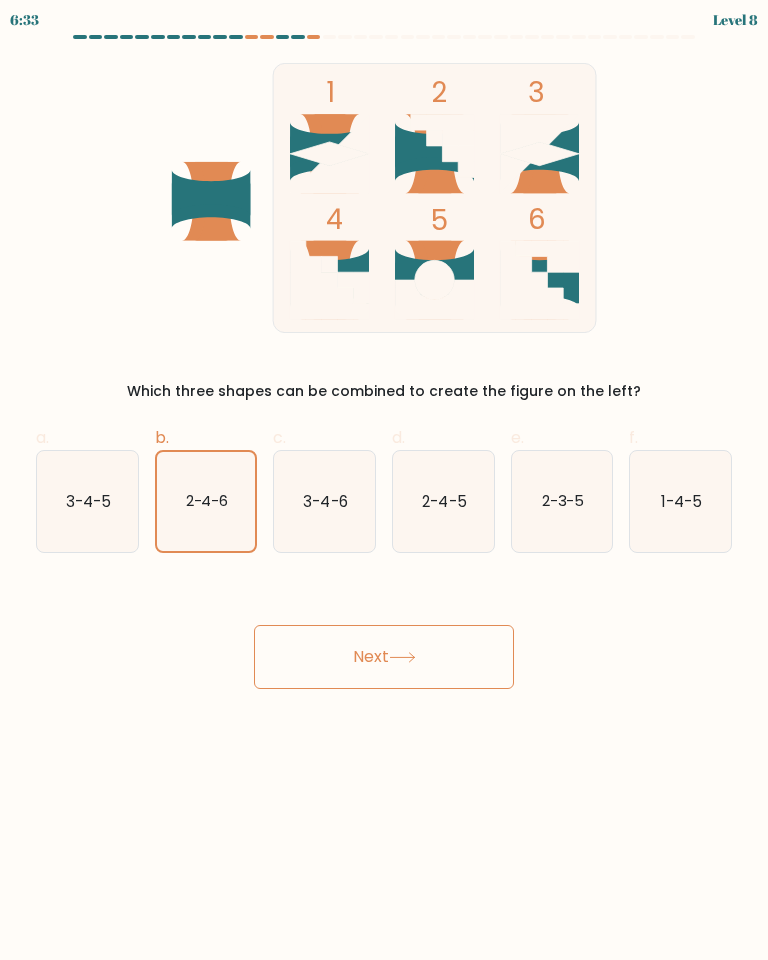 click on "Next" at bounding box center [384, 657] 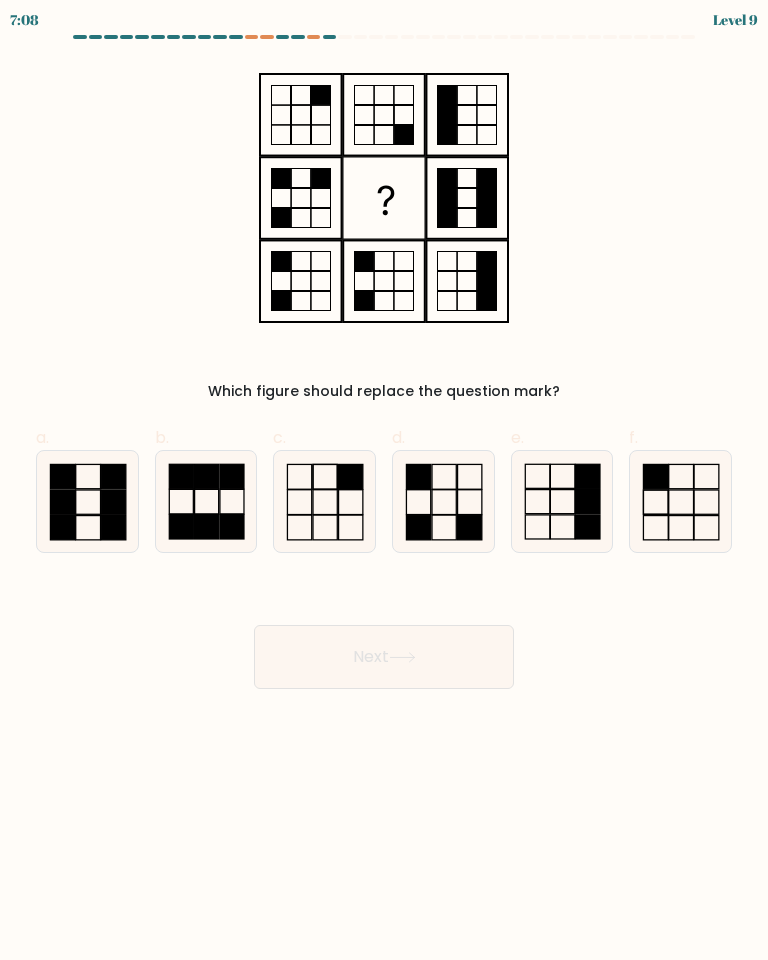 click at bounding box center (443, 501) 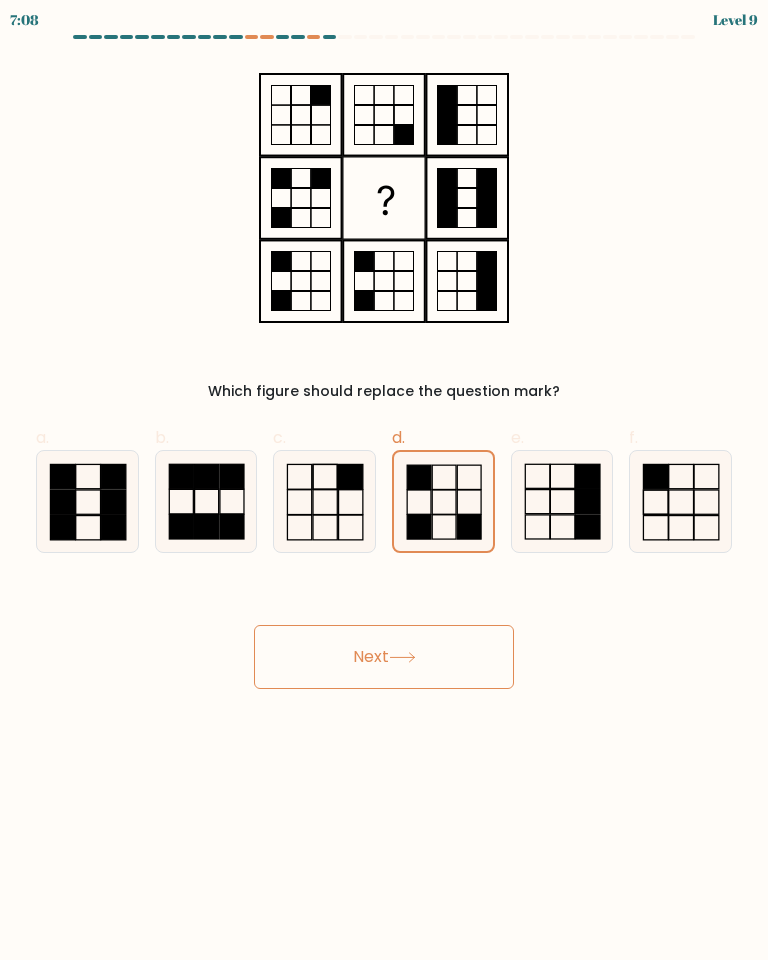 click on "Next" at bounding box center (384, 657) 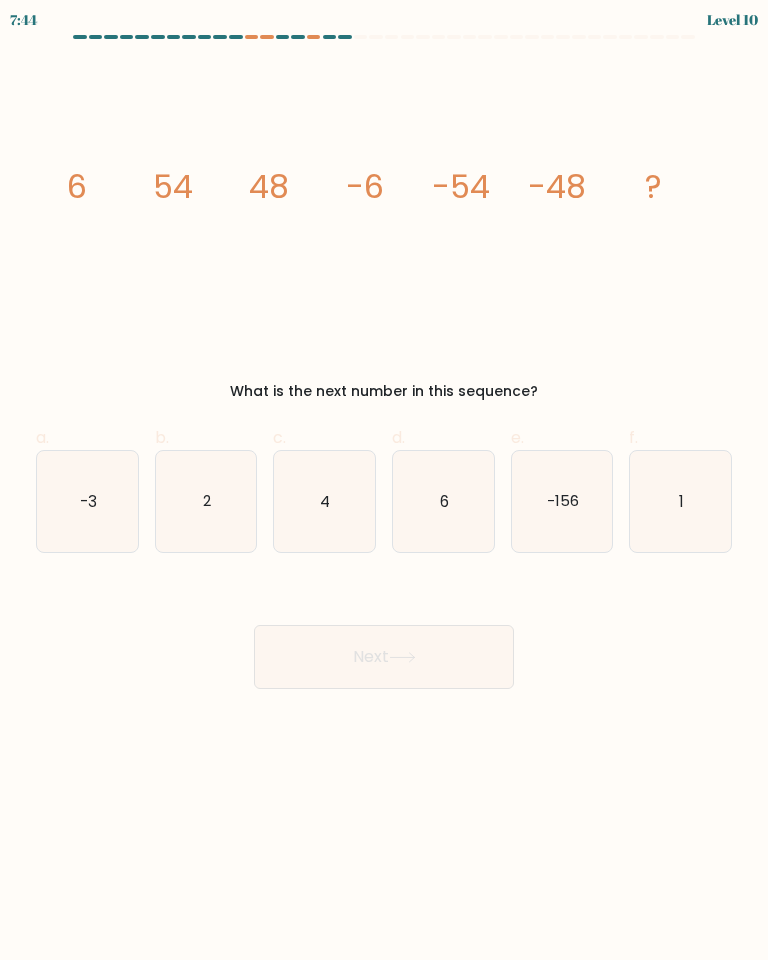 click on "6" at bounding box center [443, 501] 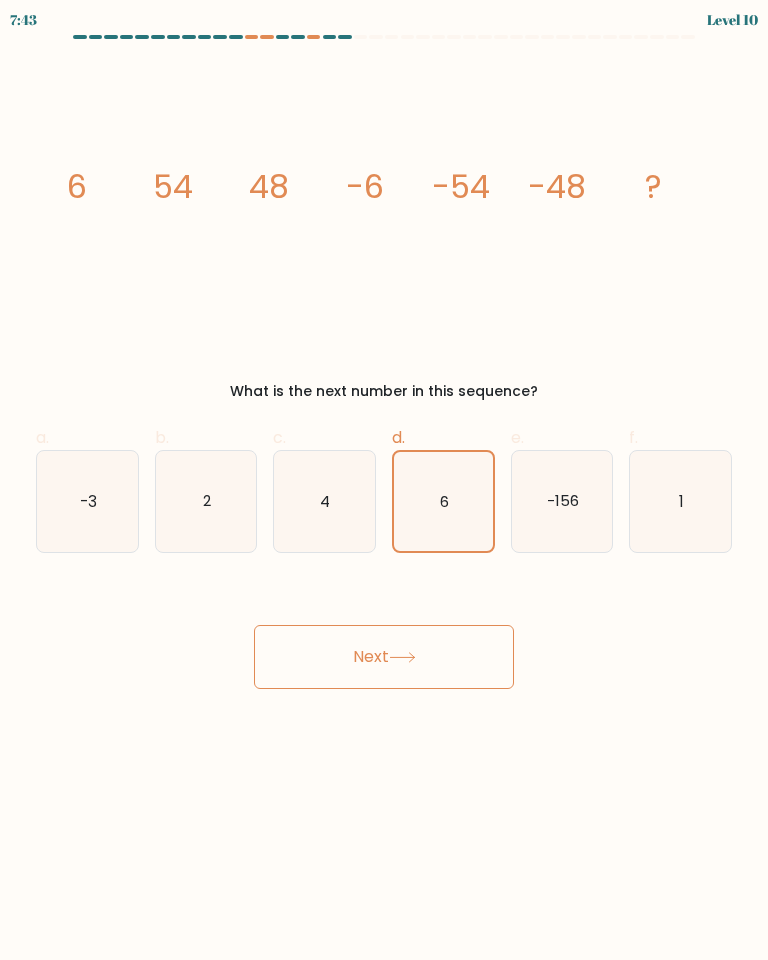 click on "Next" at bounding box center (384, 657) 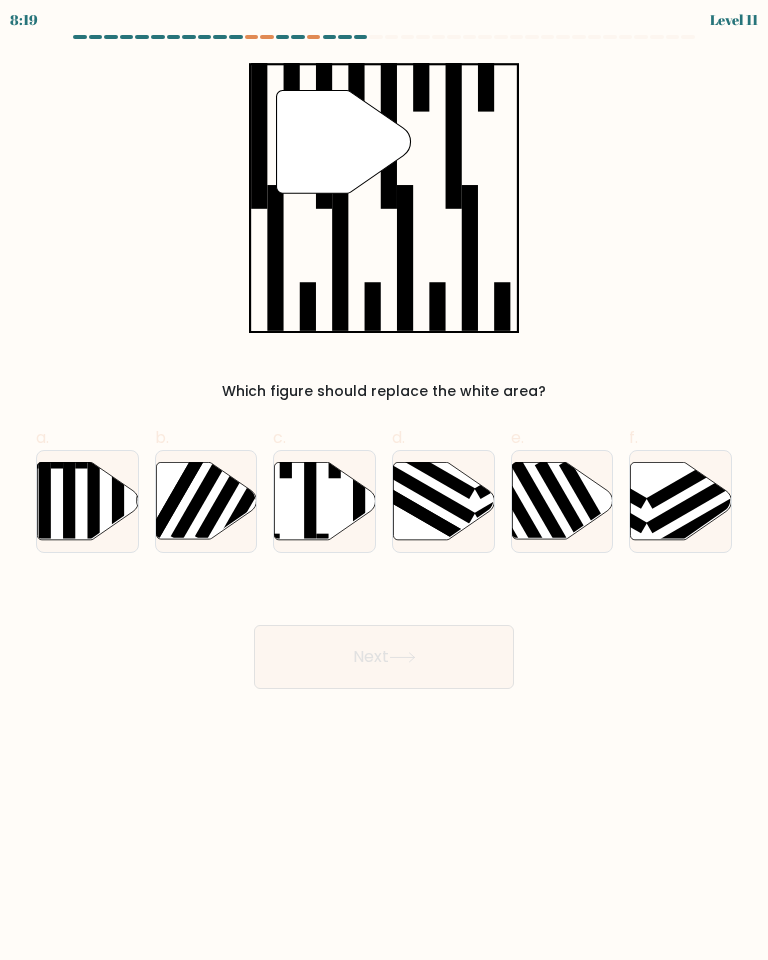 click at bounding box center [324, 501] 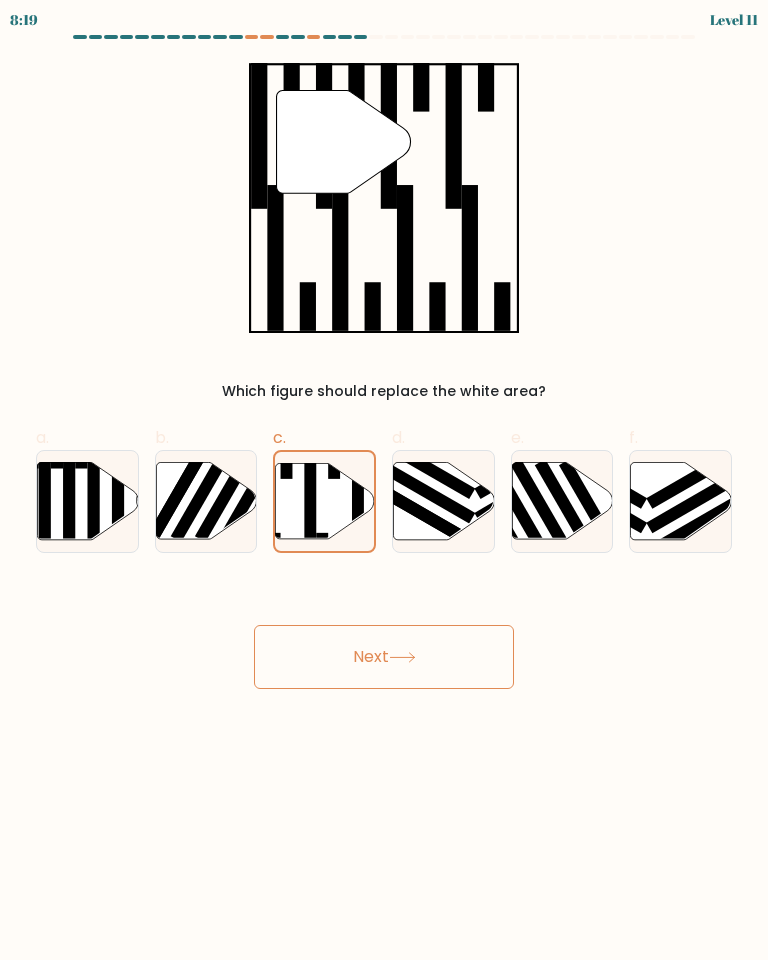 click on "Next" at bounding box center (384, 657) 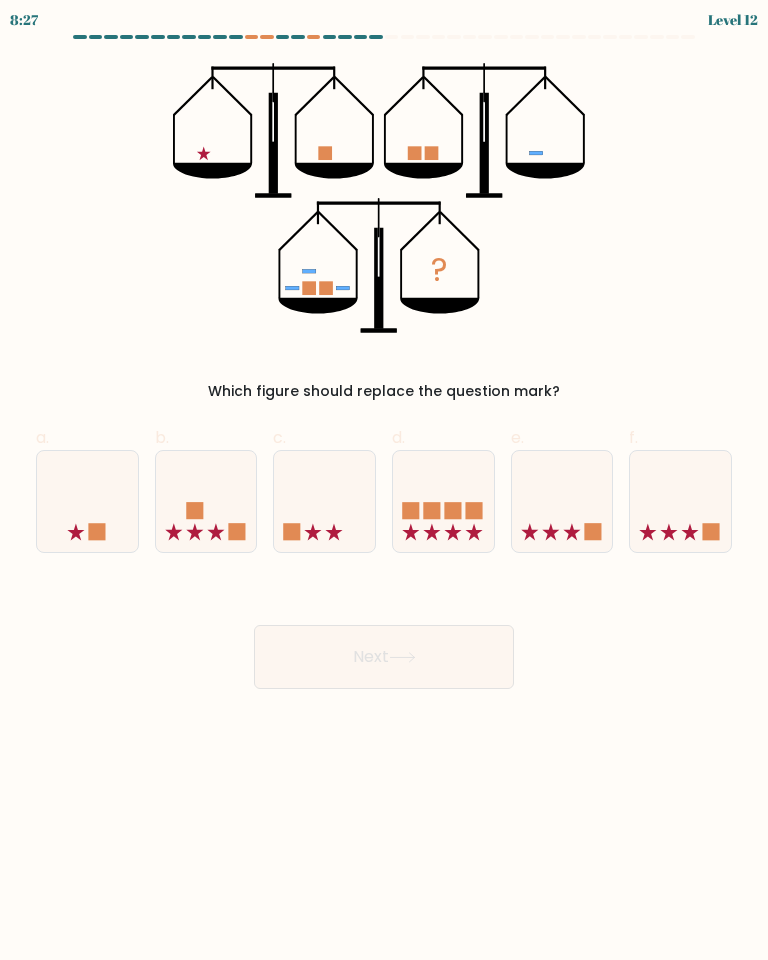 click at bounding box center (236, 531) 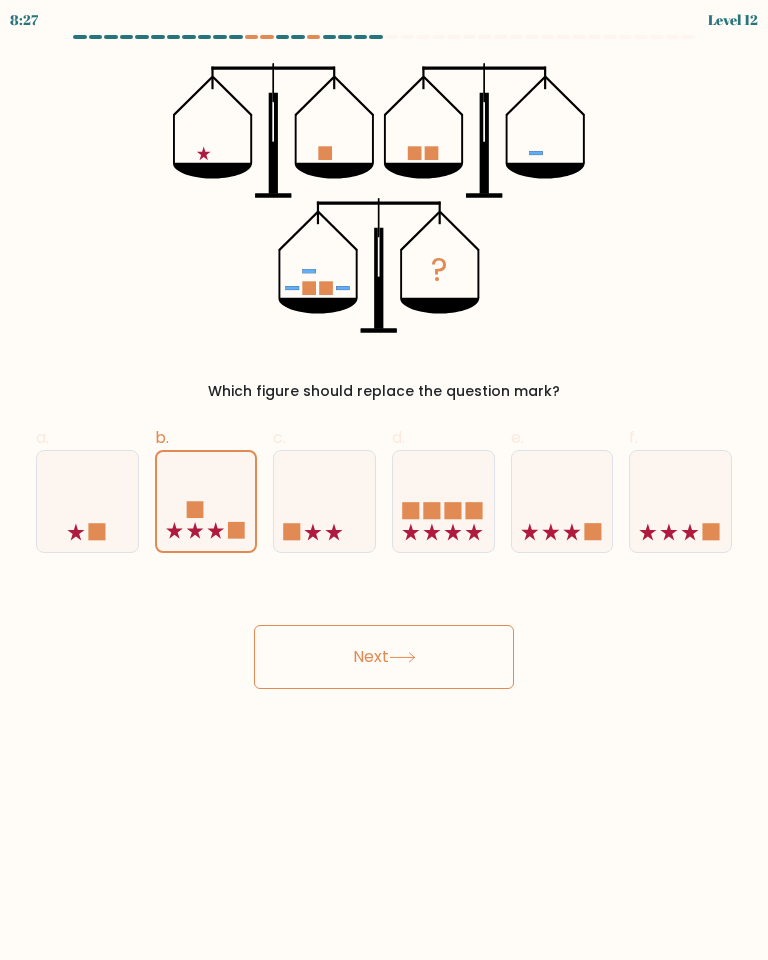 click on "Next" at bounding box center [384, 657] 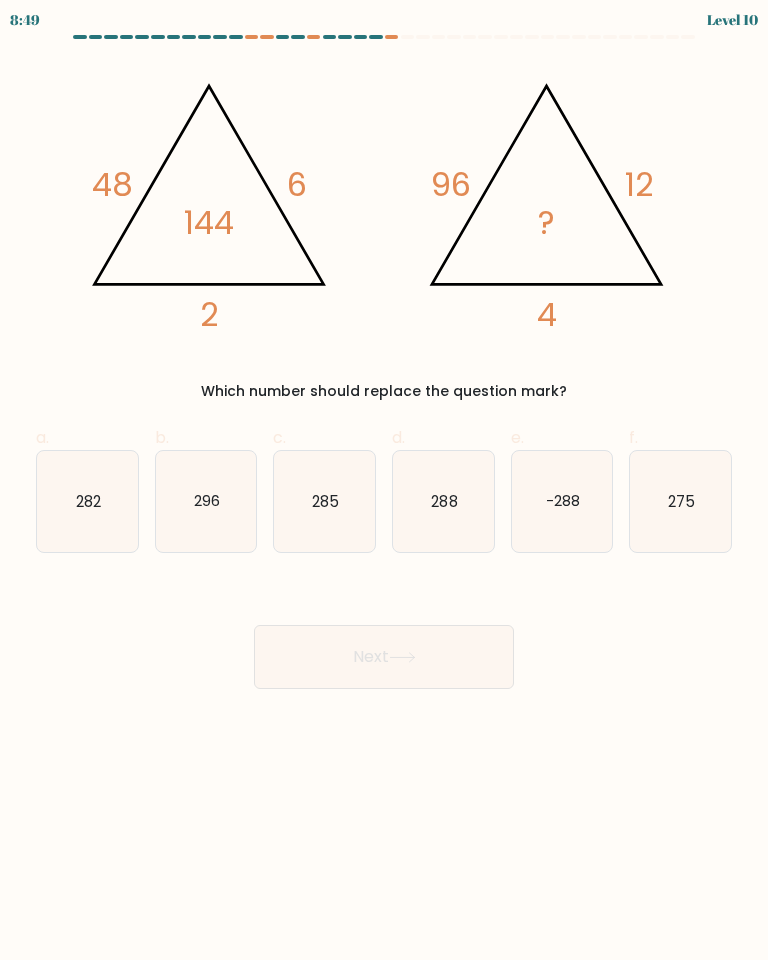 click on "288" at bounding box center (444, 500) 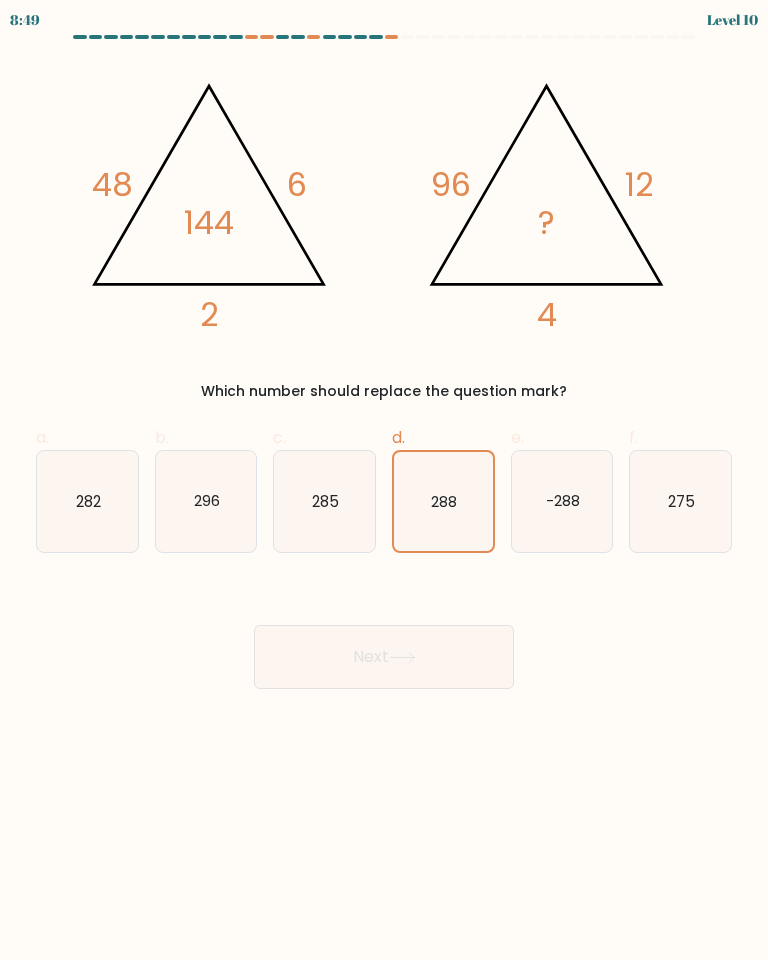 click on "Next" at bounding box center (384, 657) 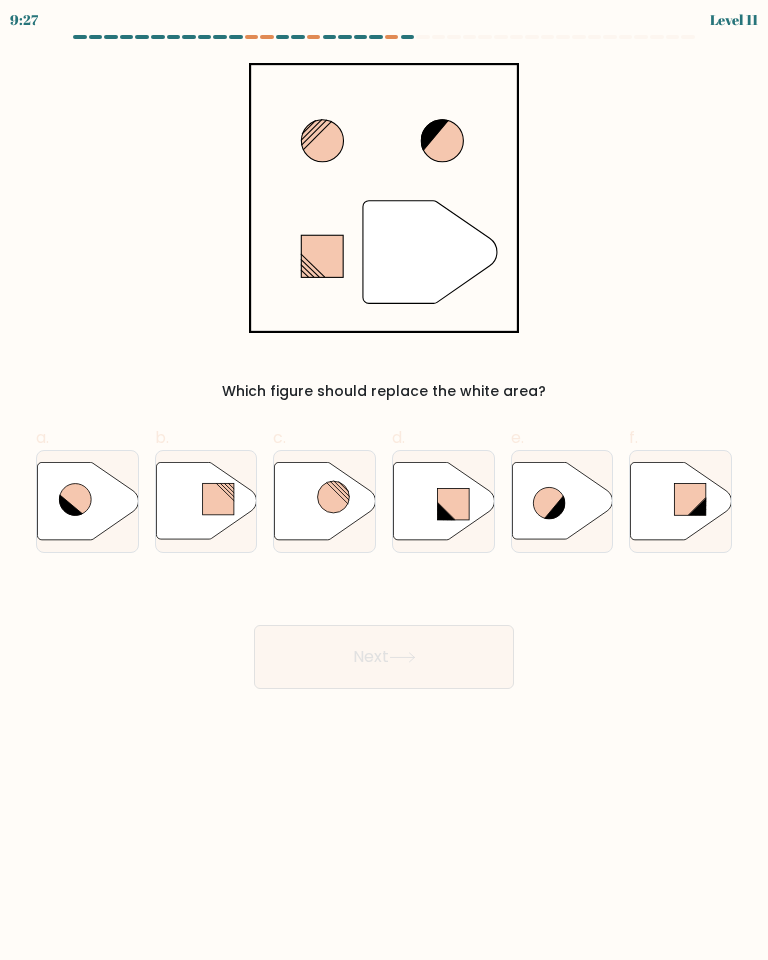 click at bounding box center (443, 500) 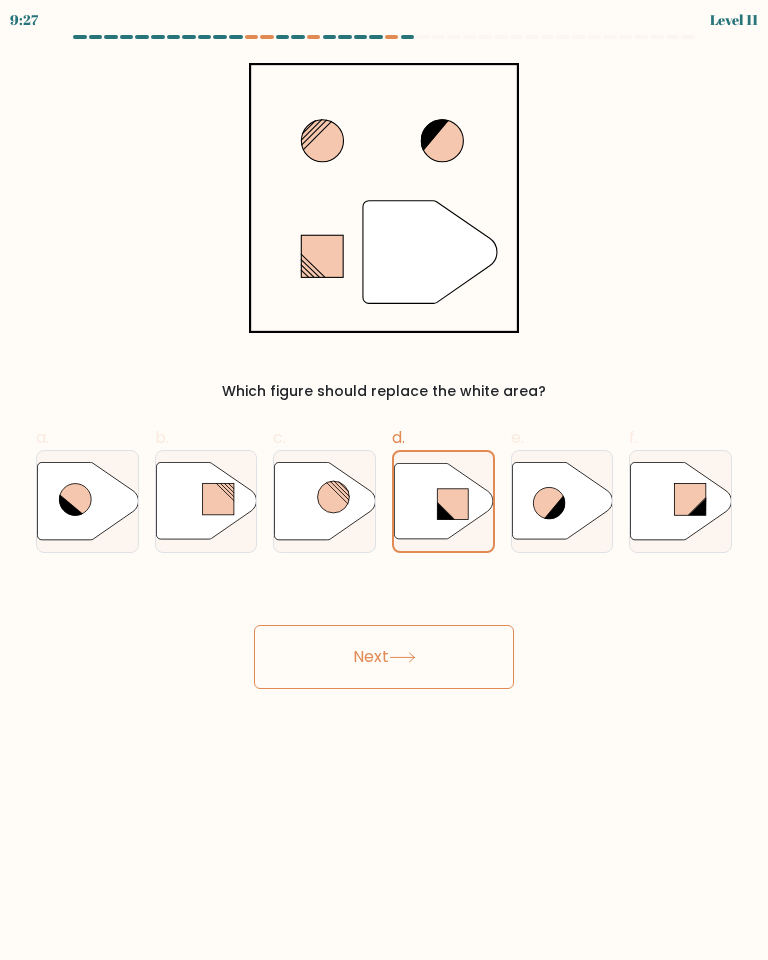 click at bounding box center [402, 657] 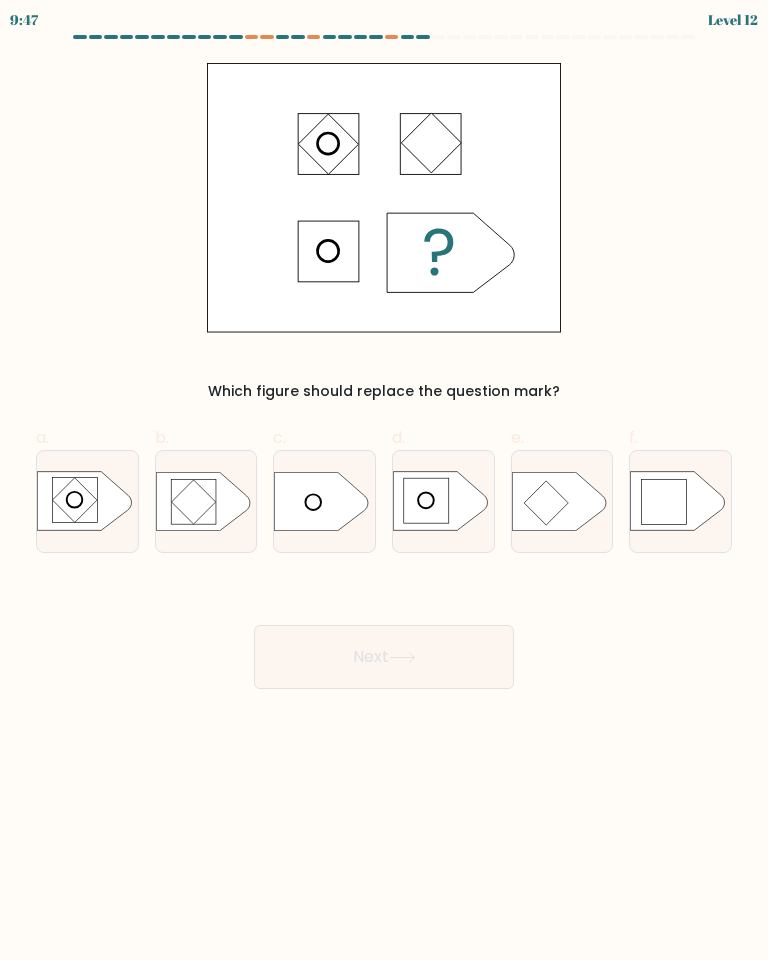 click at bounding box center (426, 500) 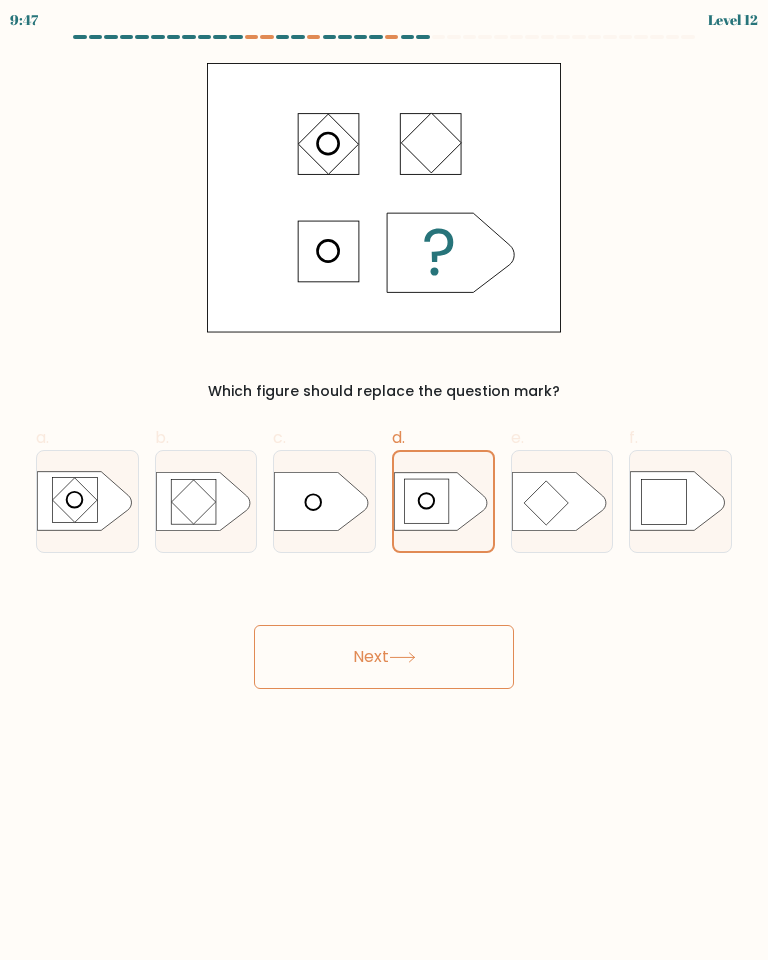 click on "Next" at bounding box center (384, 657) 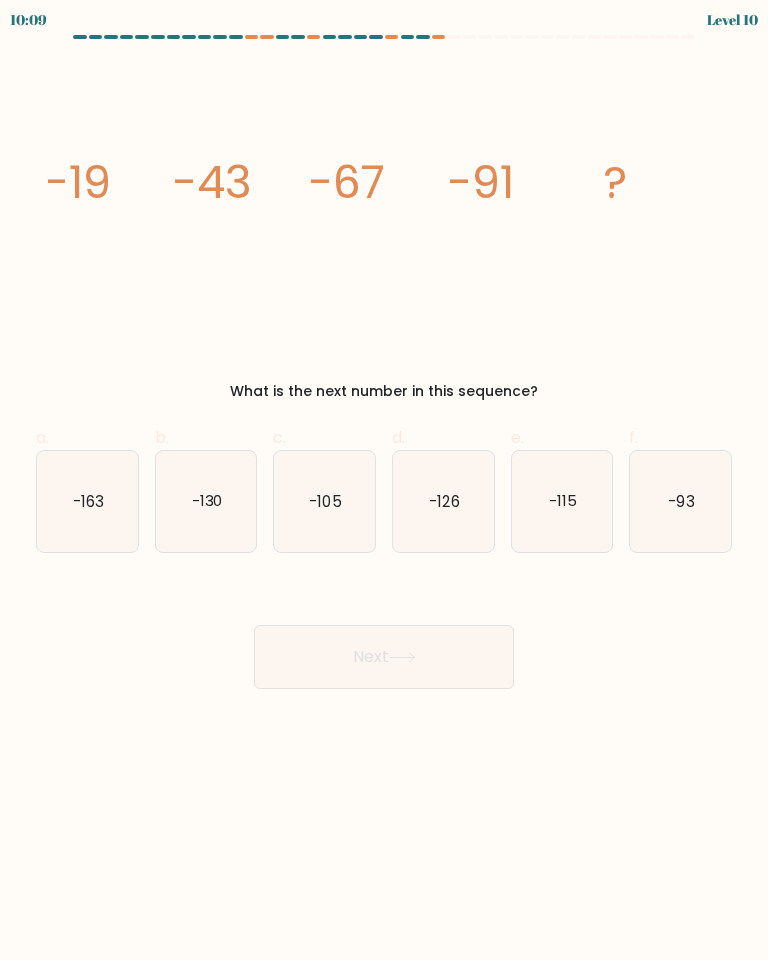 click on "-115" at bounding box center (562, 501) 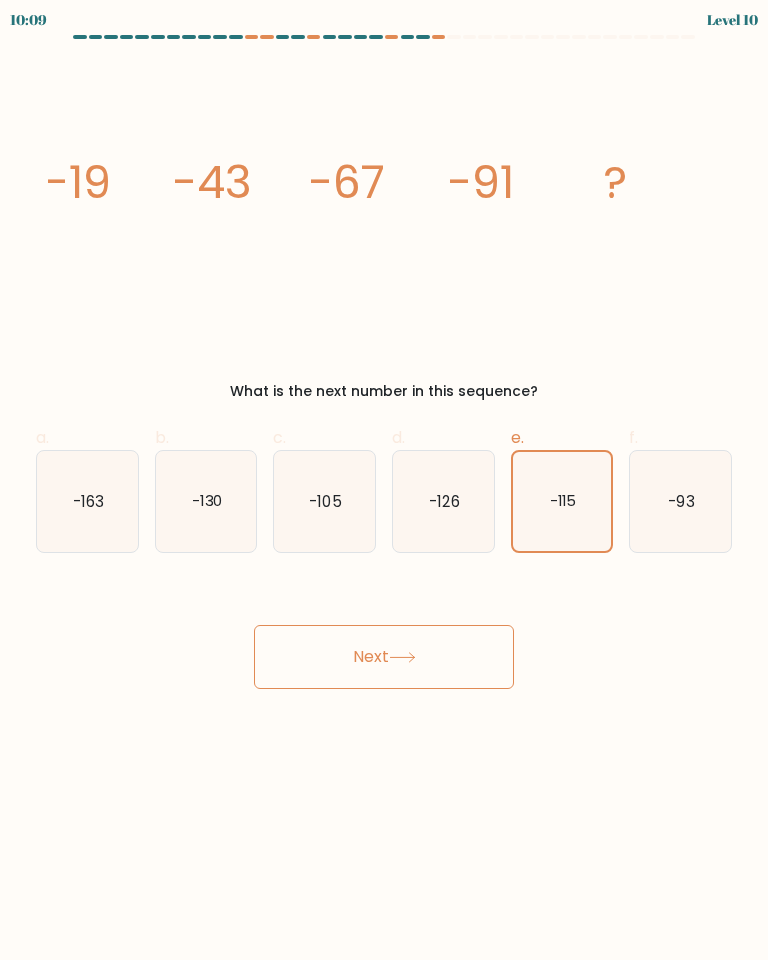 click on "Next" at bounding box center [384, 657] 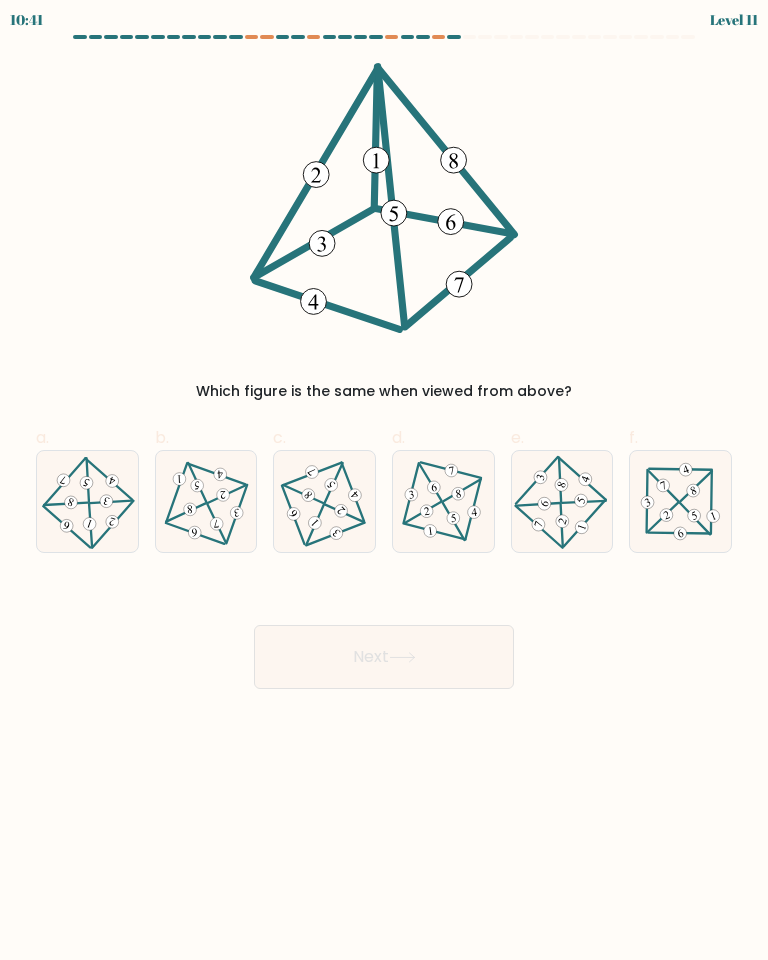 click at bounding box center (112, 522) 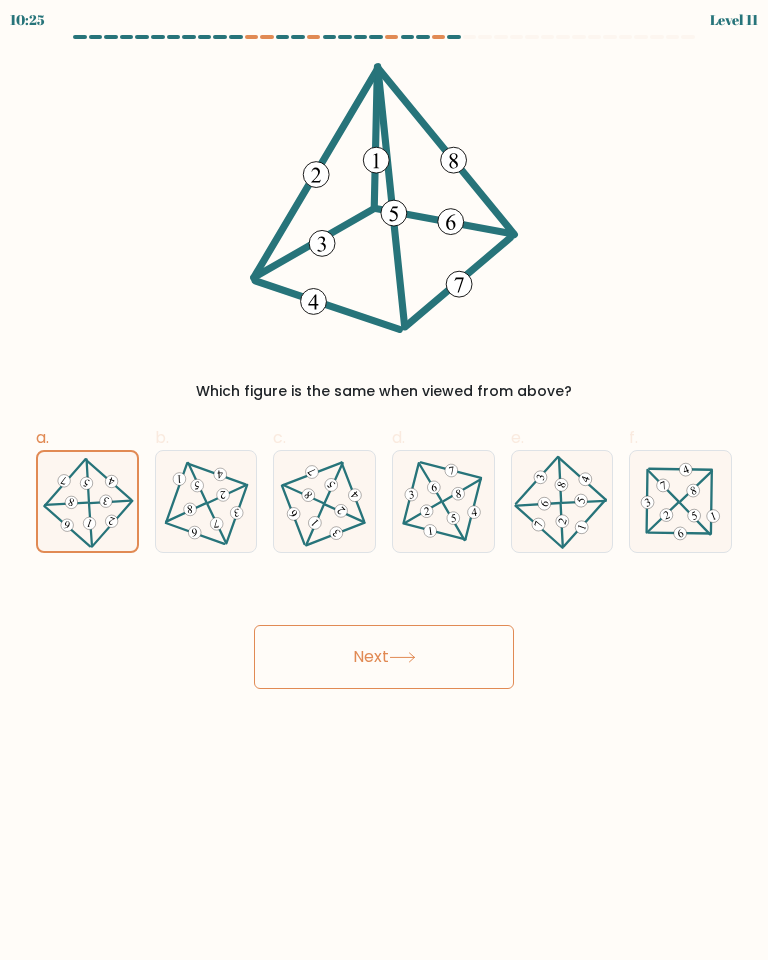 click at bounding box center [324, 501] 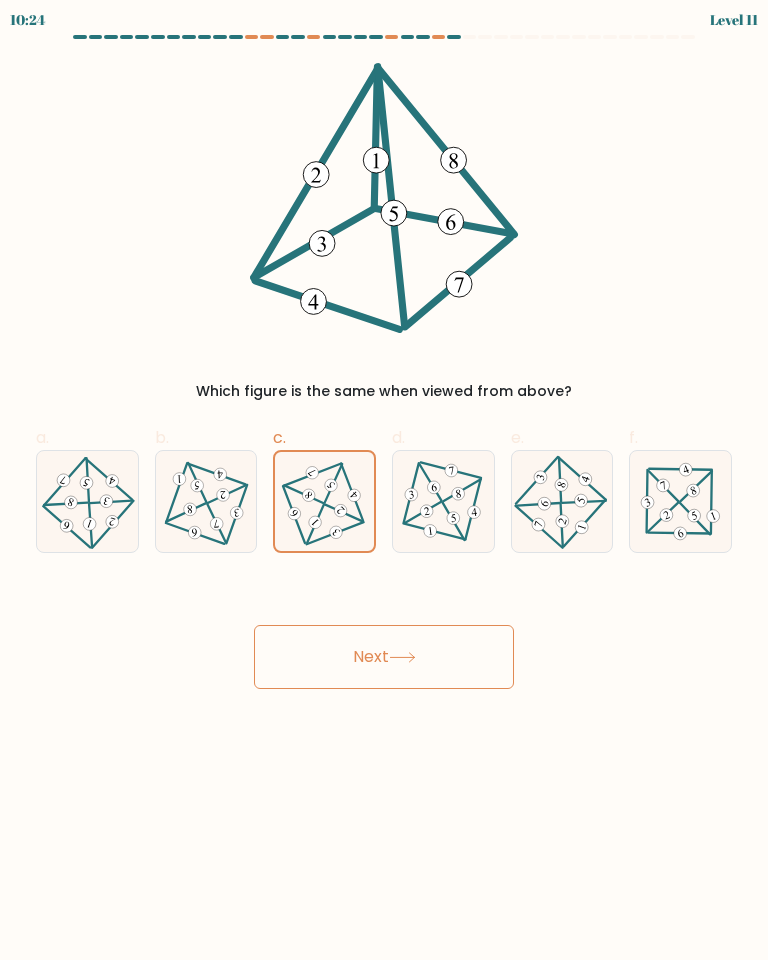 click on "Next" at bounding box center [384, 657] 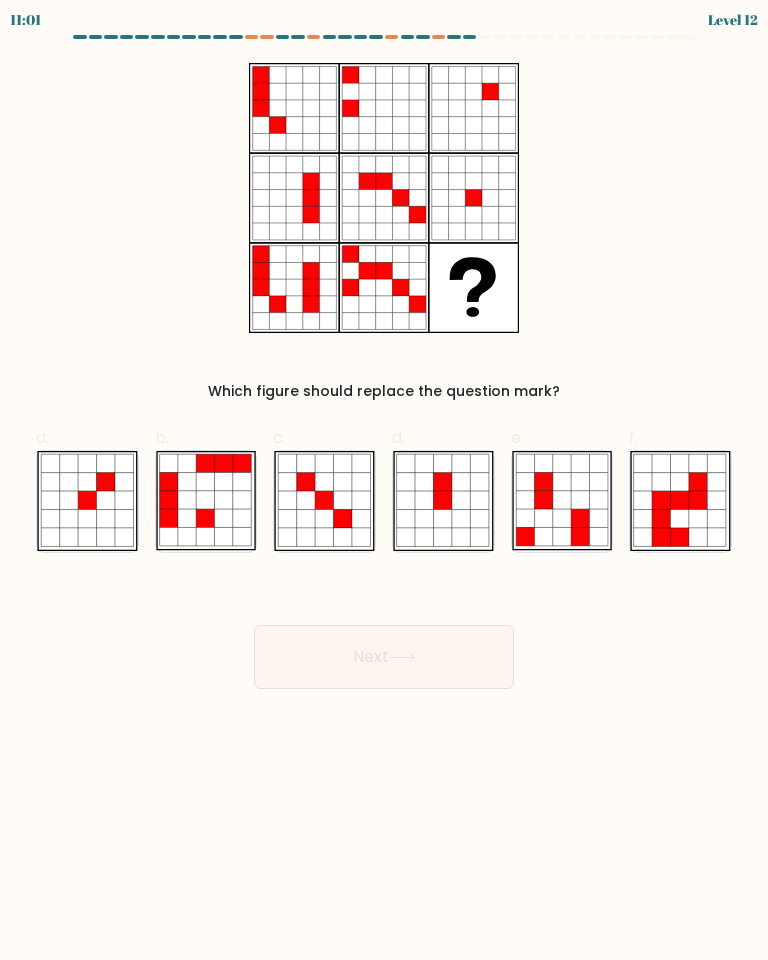 click at bounding box center [106, 500] 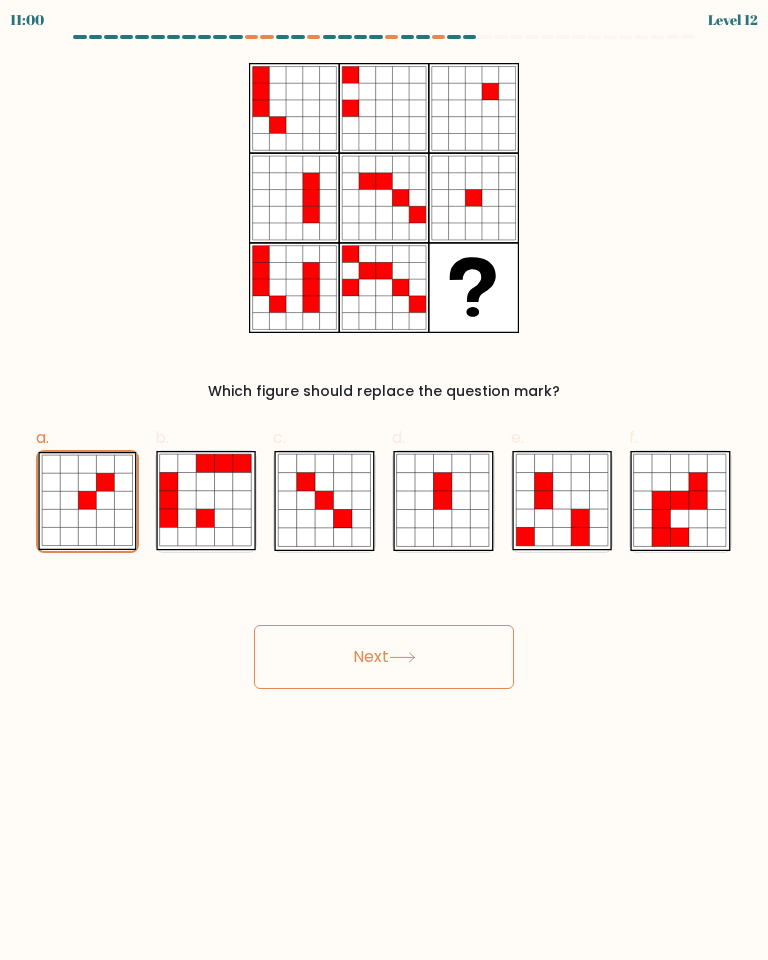 click at bounding box center [402, 657] 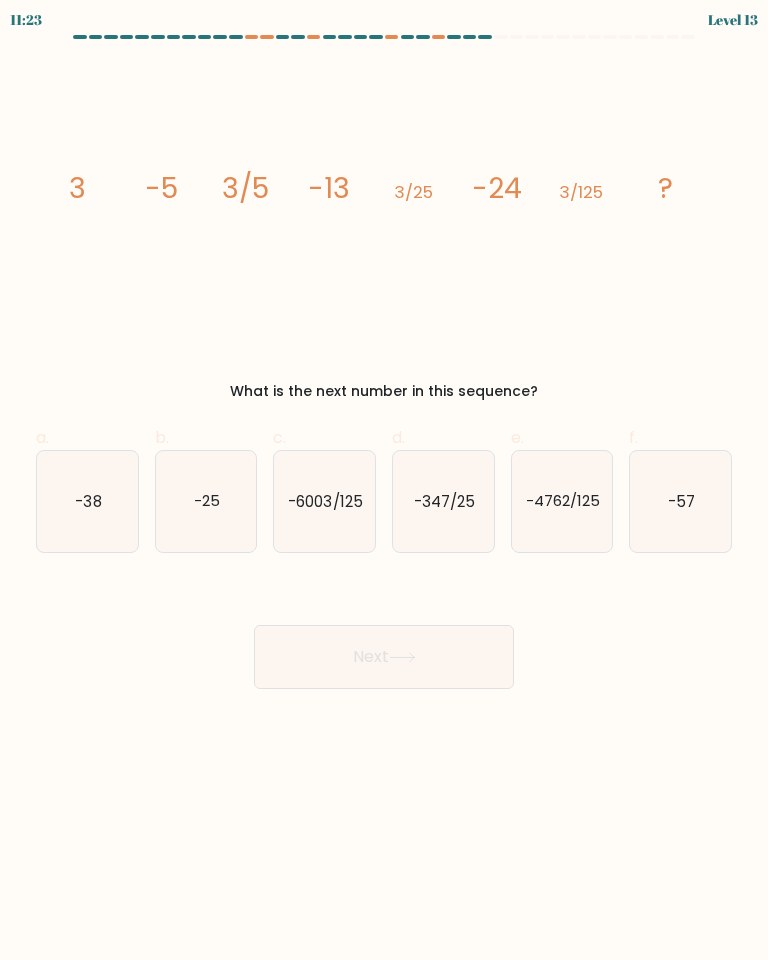 click on "-57" at bounding box center [680, 501] 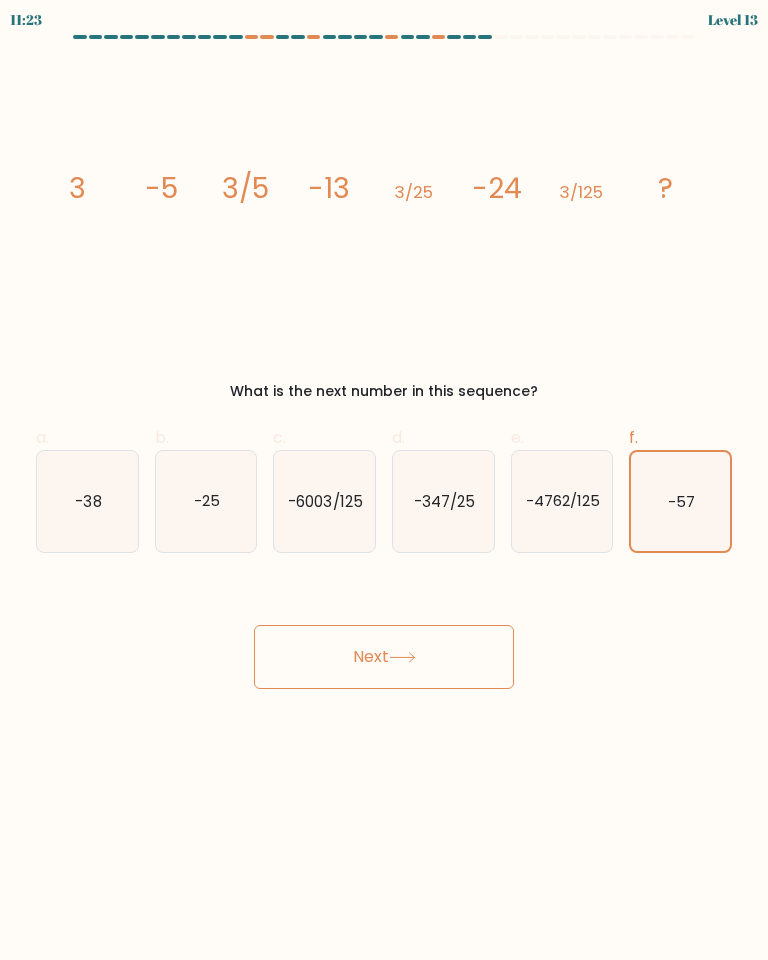 click on "Next" at bounding box center (384, 657) 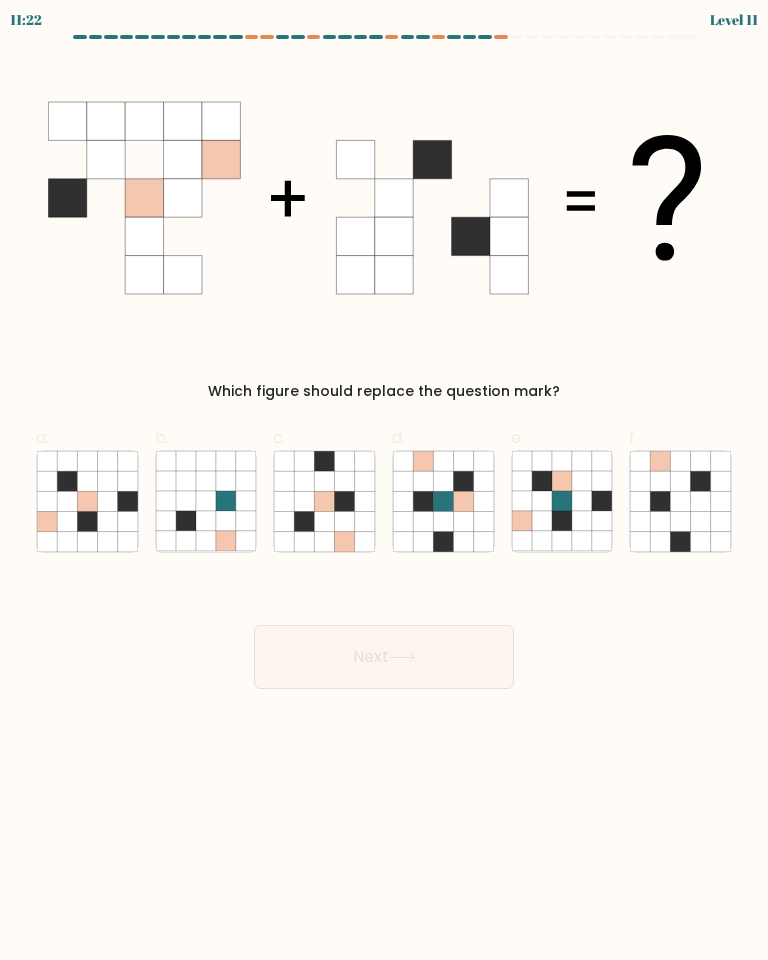 click at bounding box center [127, 521] 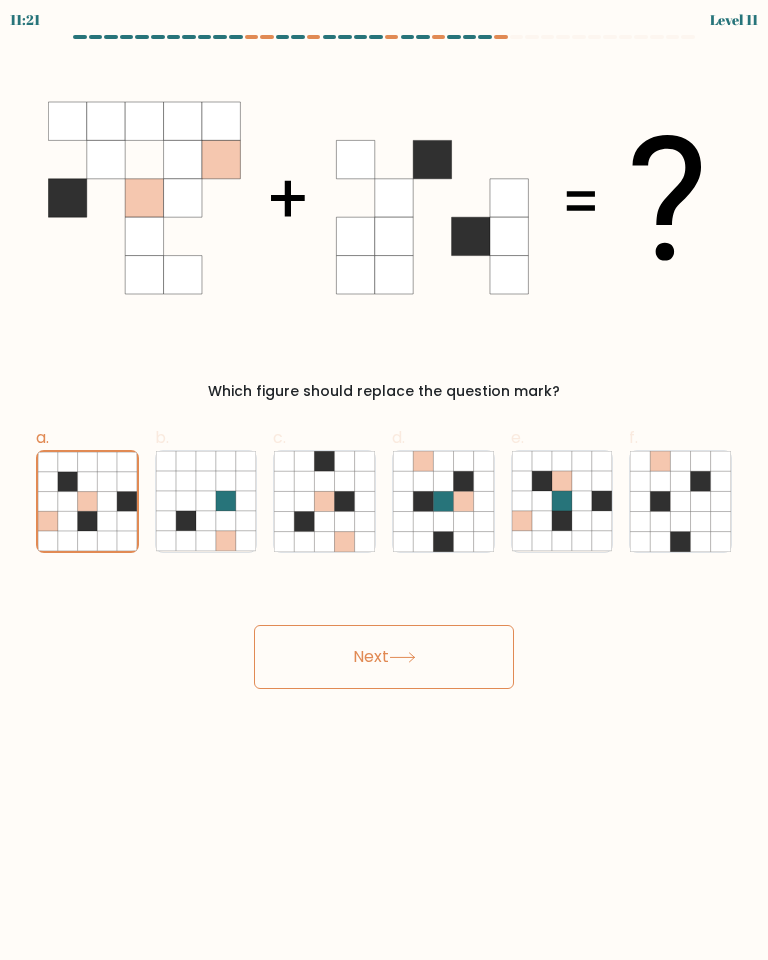 click on "Next" at bounding box center (384, 657) 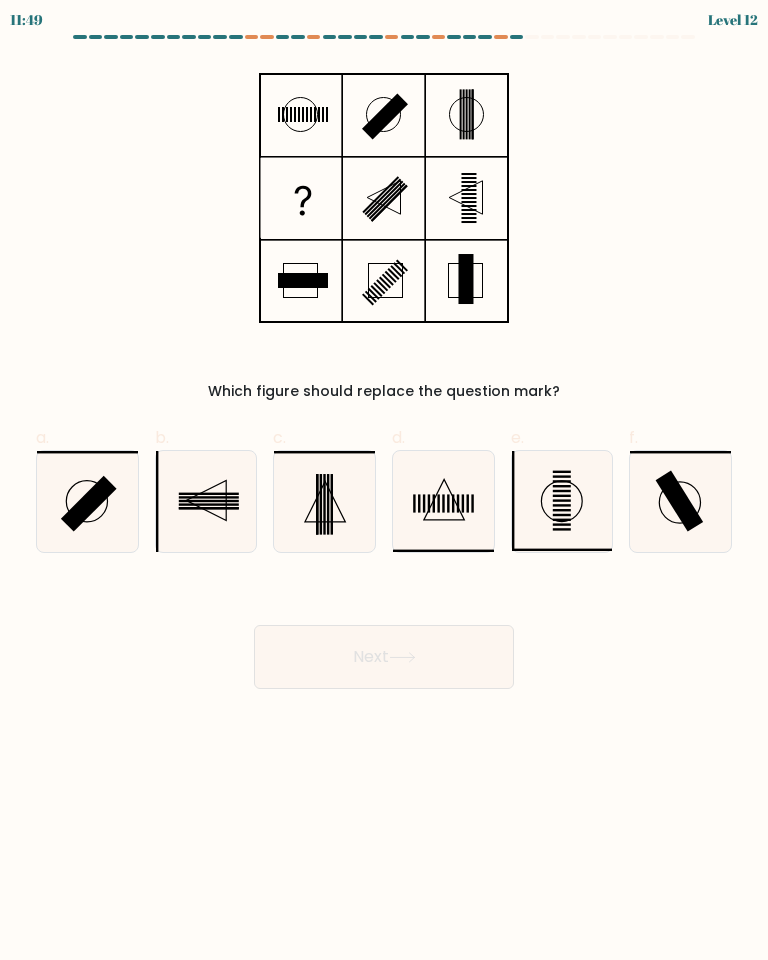 click at bounding box center [206, 501] 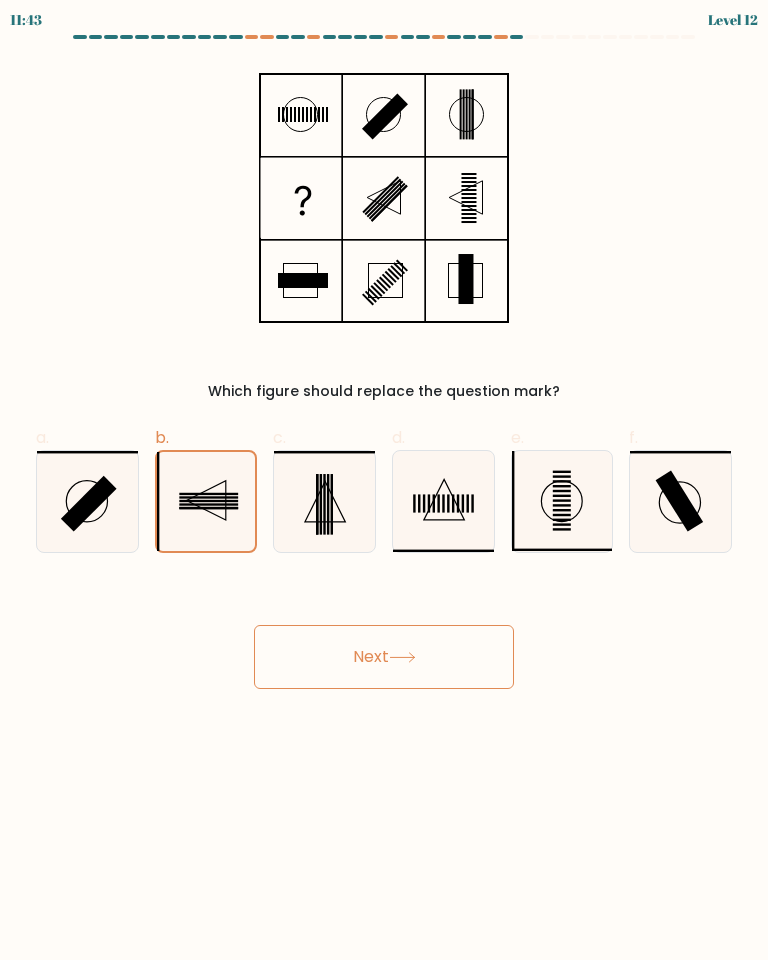 click on "Next" at bounding box center [384, 657] 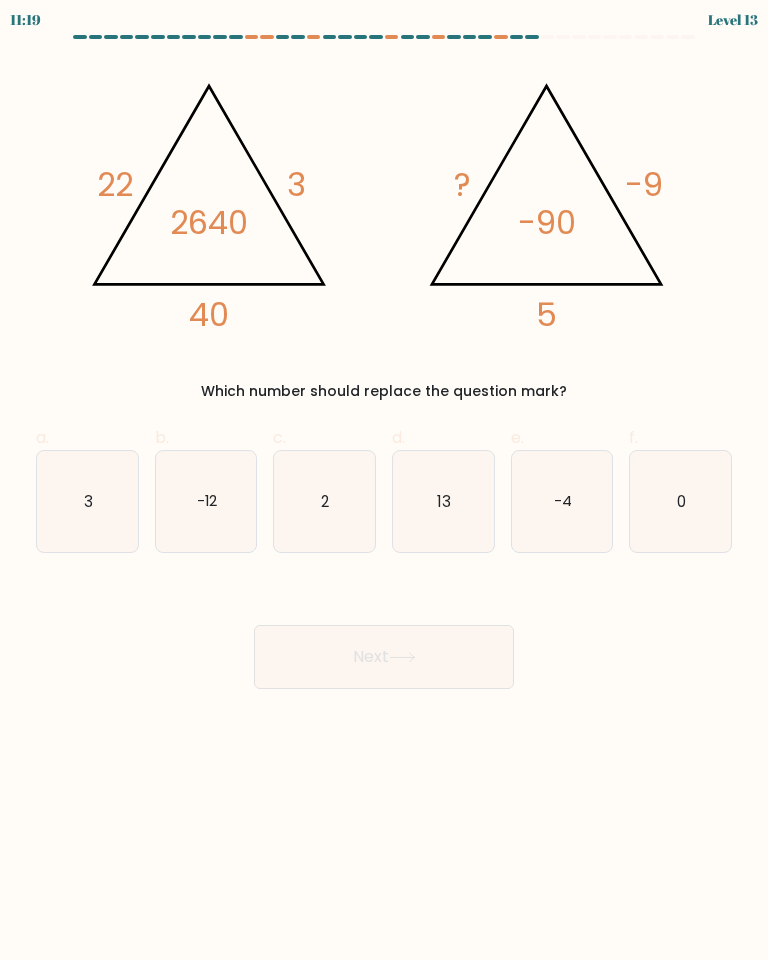 click on "3" at bounding box center [87, 501] 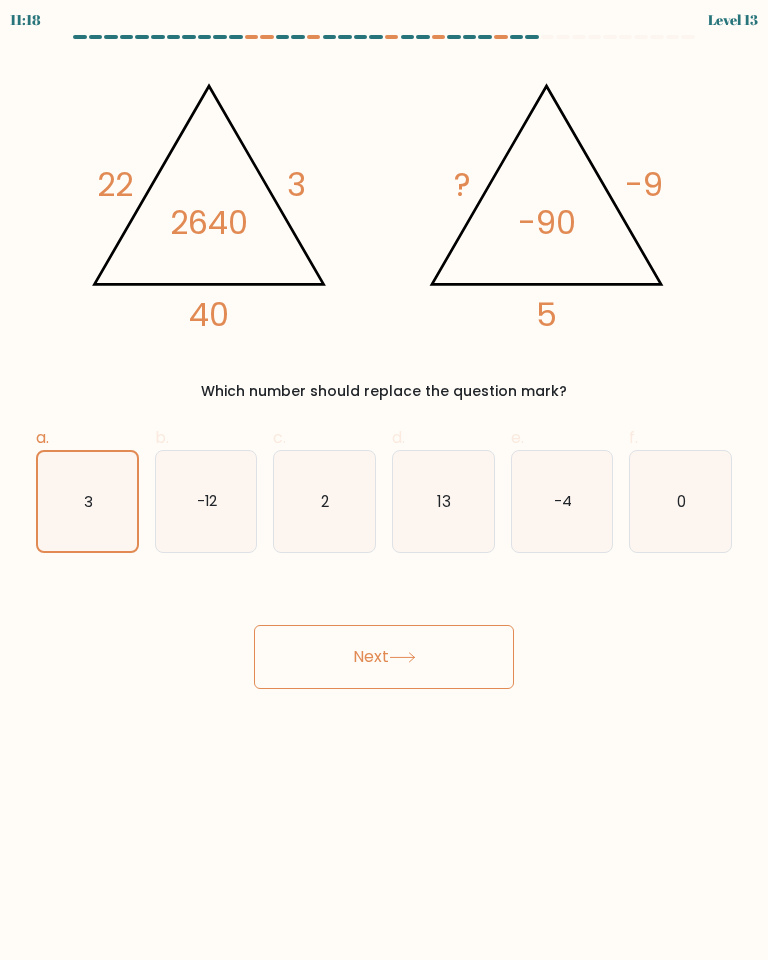 click on "Next" at bounding box center (384, 657) 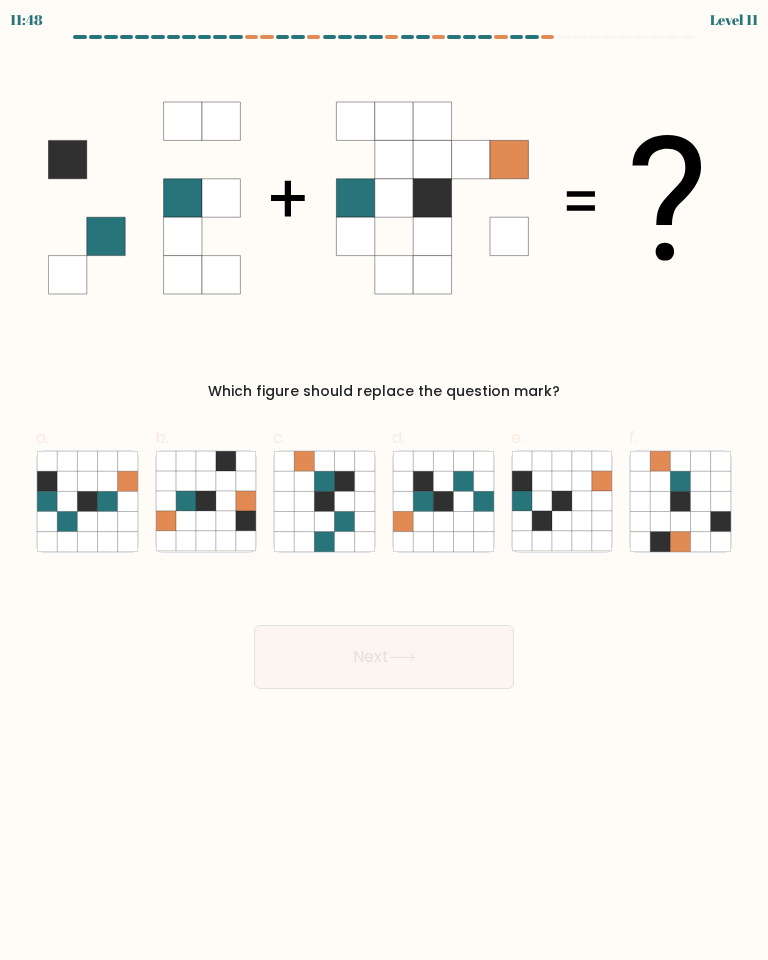click at bounding box center [701, 501] 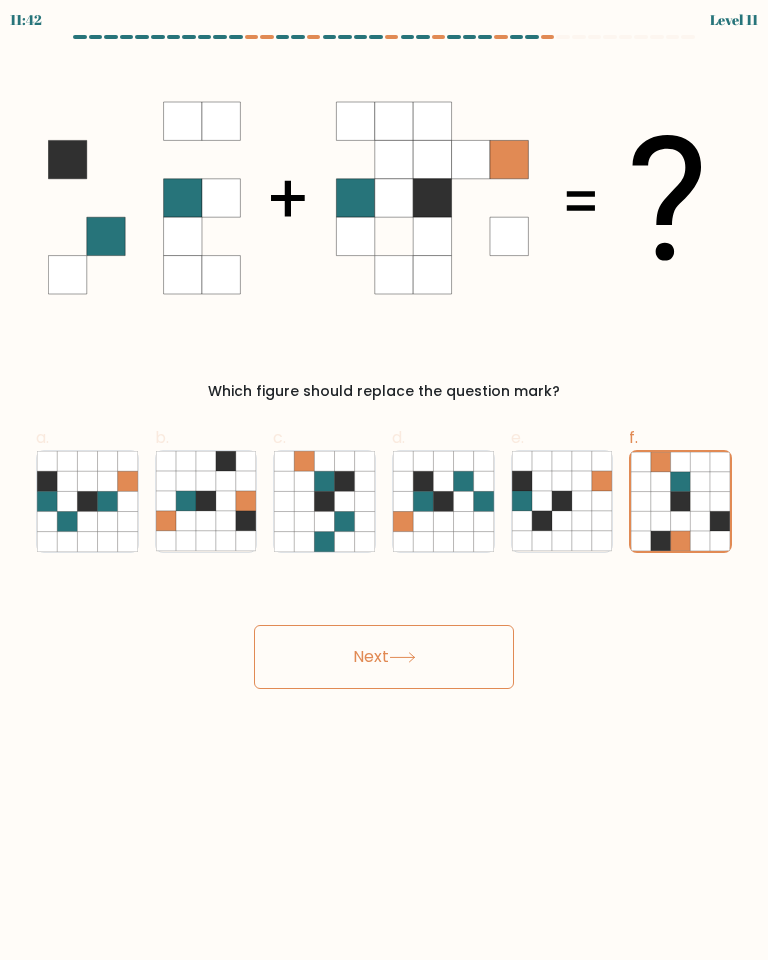 click at bounding box center (87, 501) 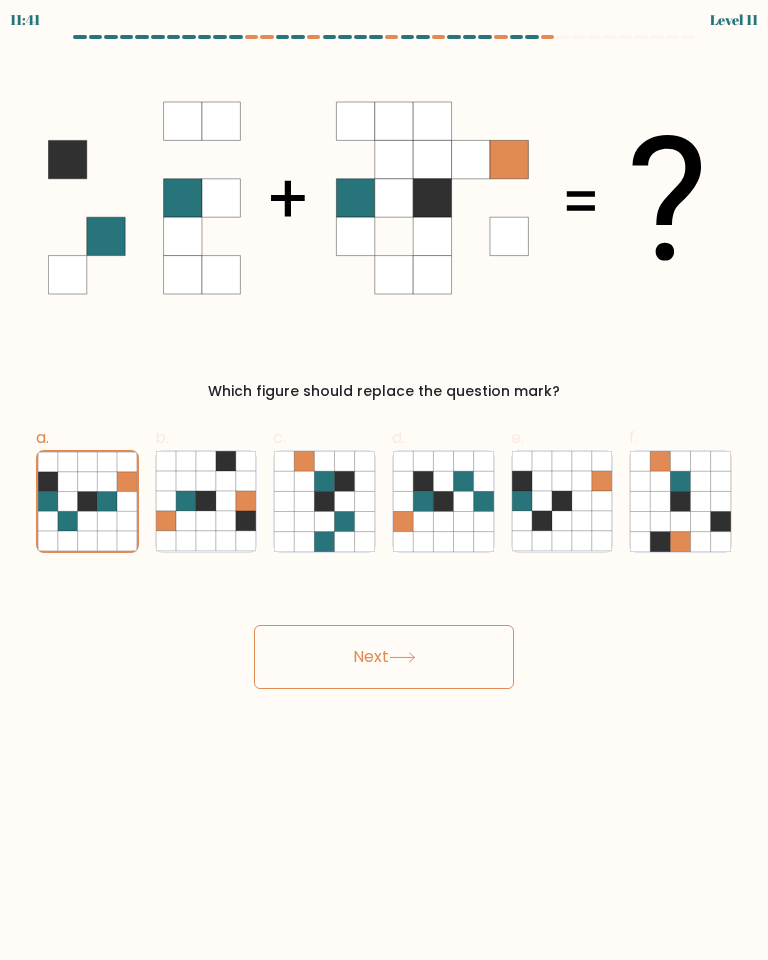 click on "Next" at bounding box center (384, 657) 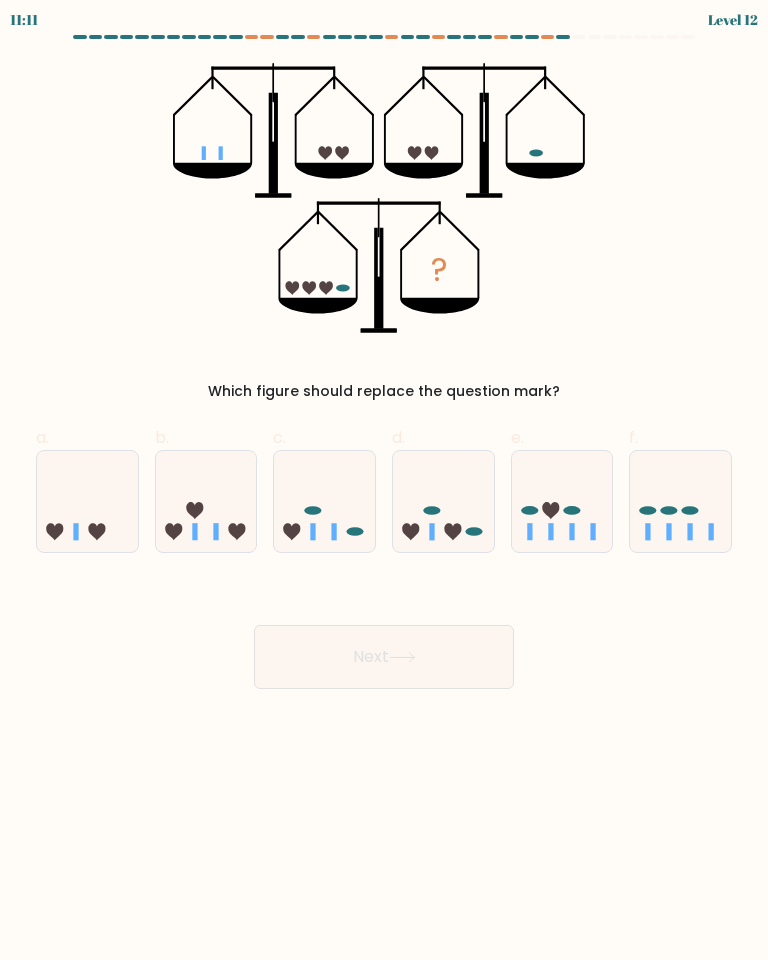 click at bounding box center (206, 501) 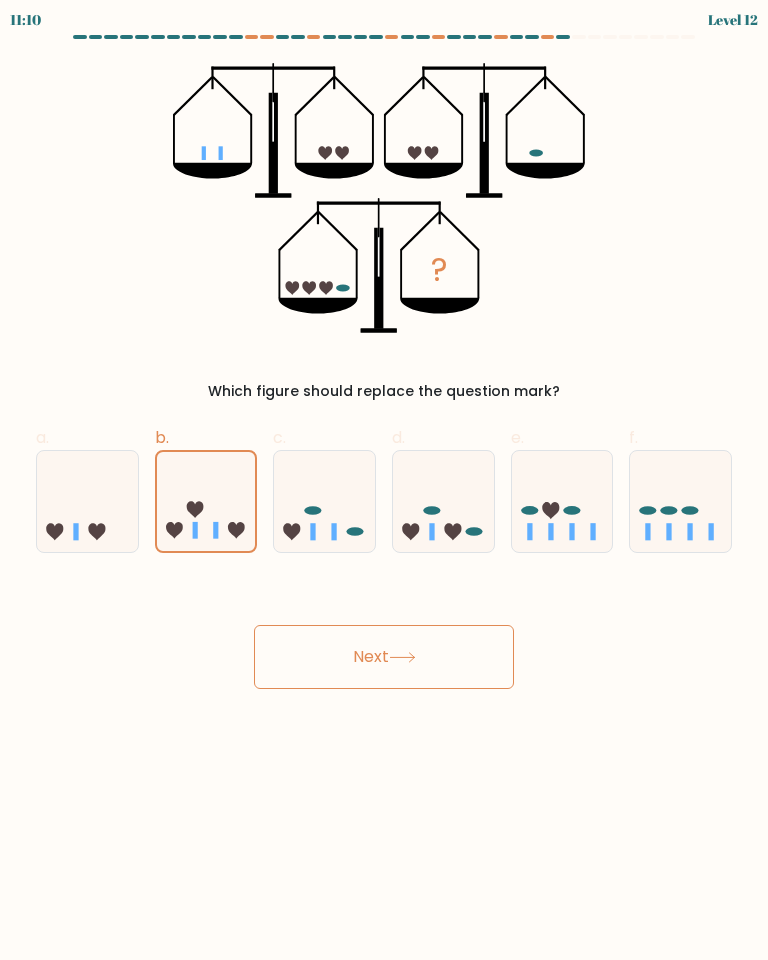 click on "Next" at bounding box center [384, 657] 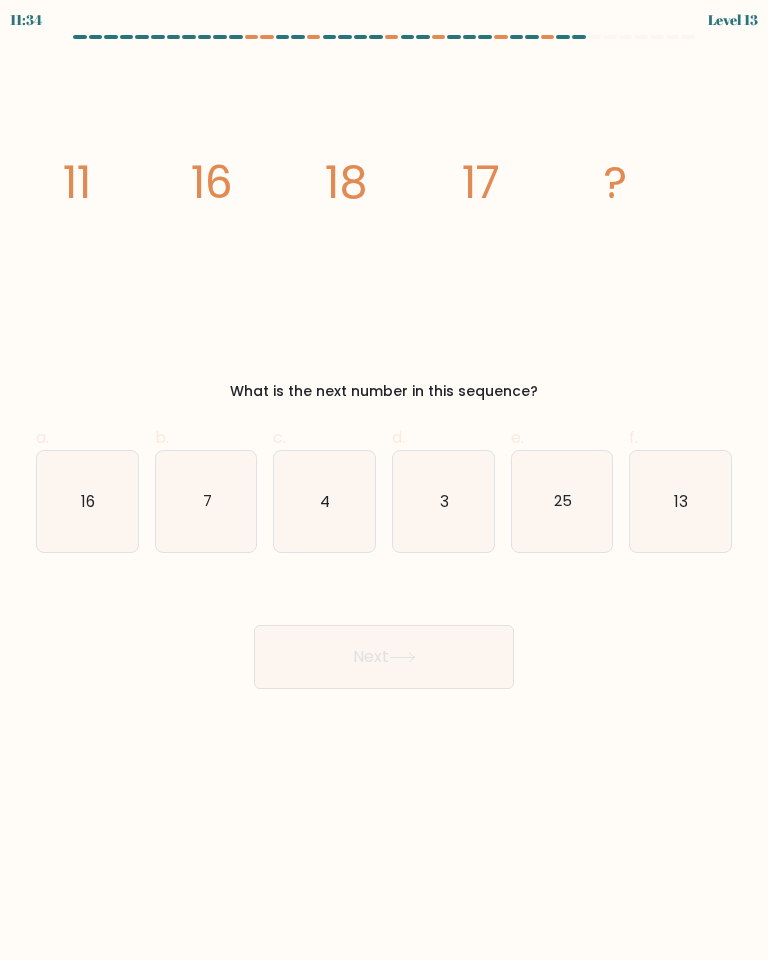 click on "13" at bounding box center (682, 500) 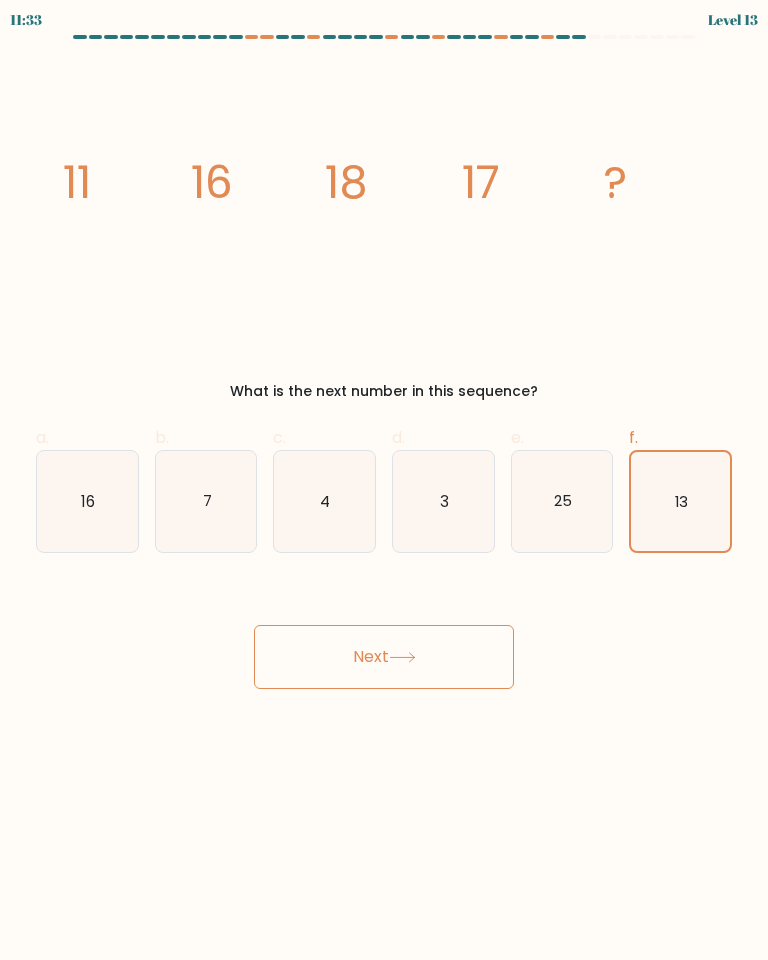 click on "Next" at bounding box center (384, 657) 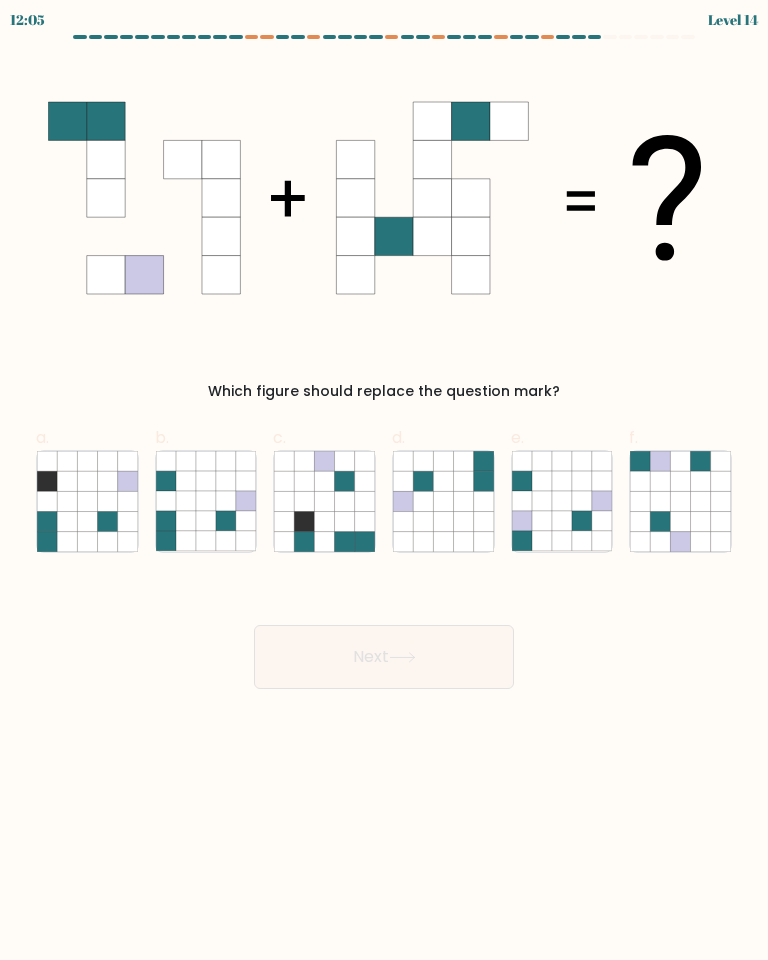 click at bounding box center [206, 521] 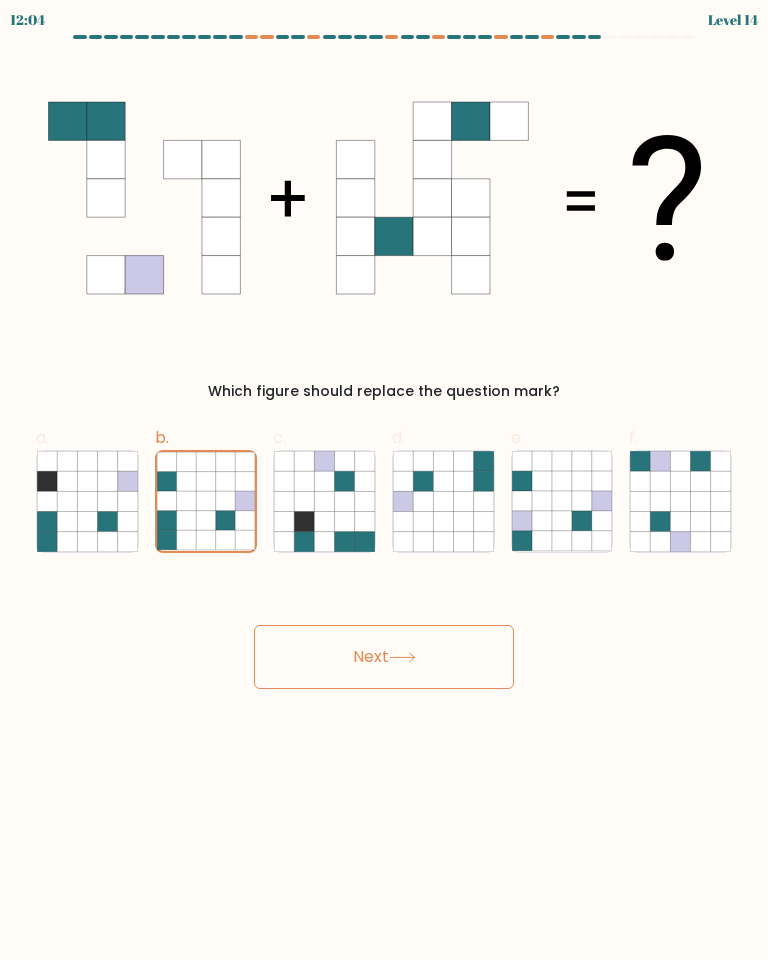 click on "Next" at bounding box center [384, 657] 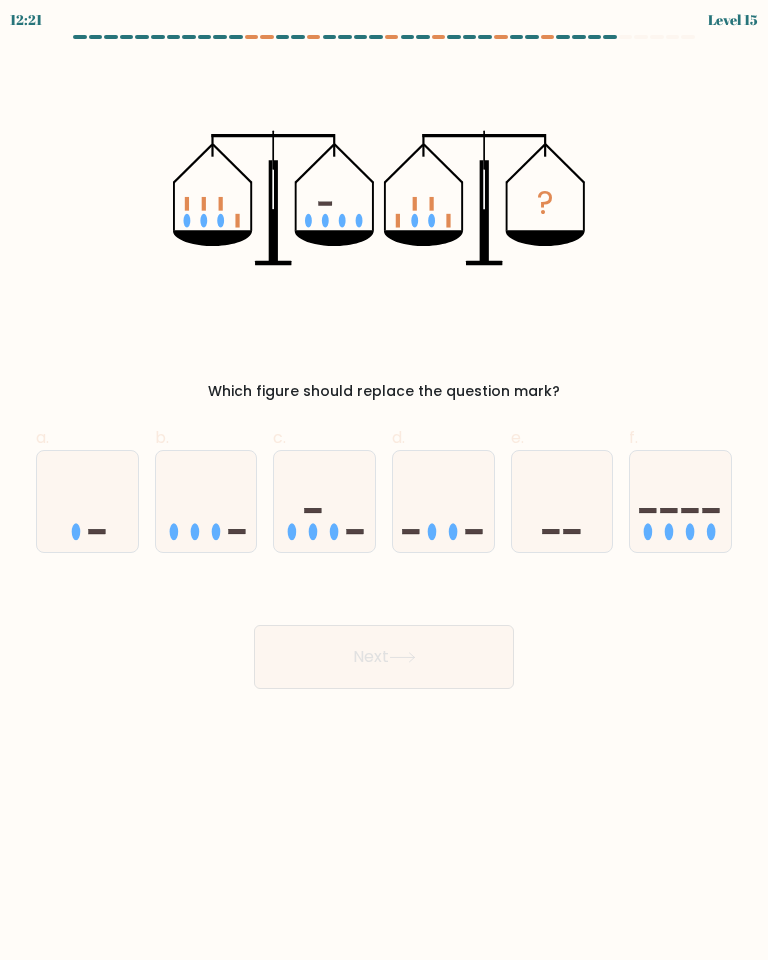 click at bounding box center (206, 501) 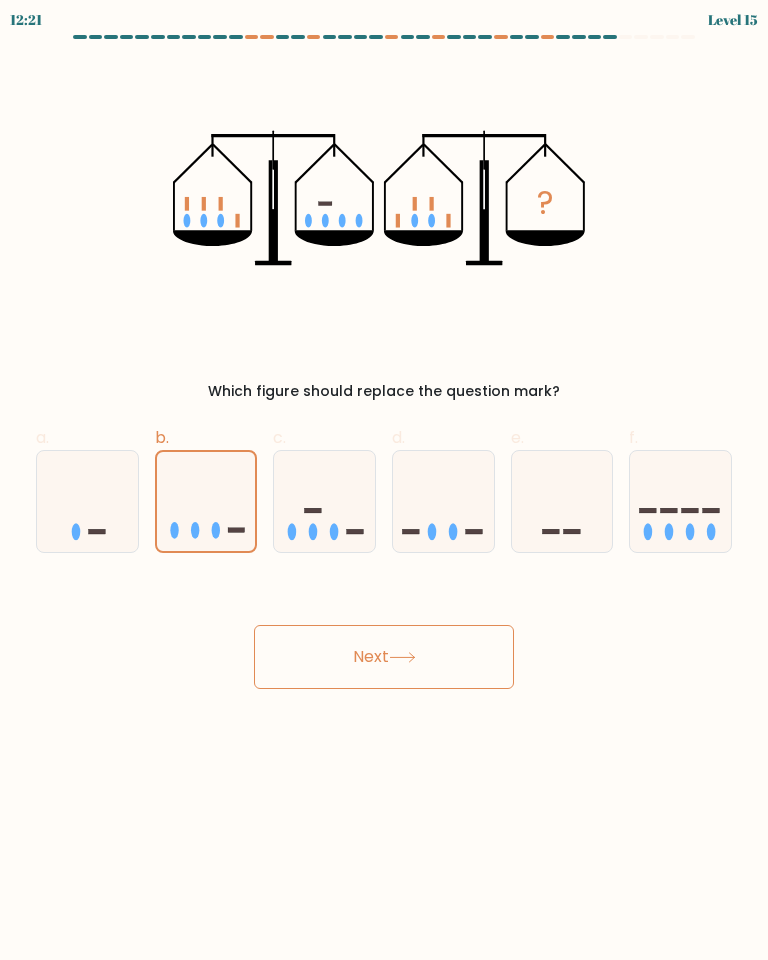 click on "Next" at bounding box center [384, 657] 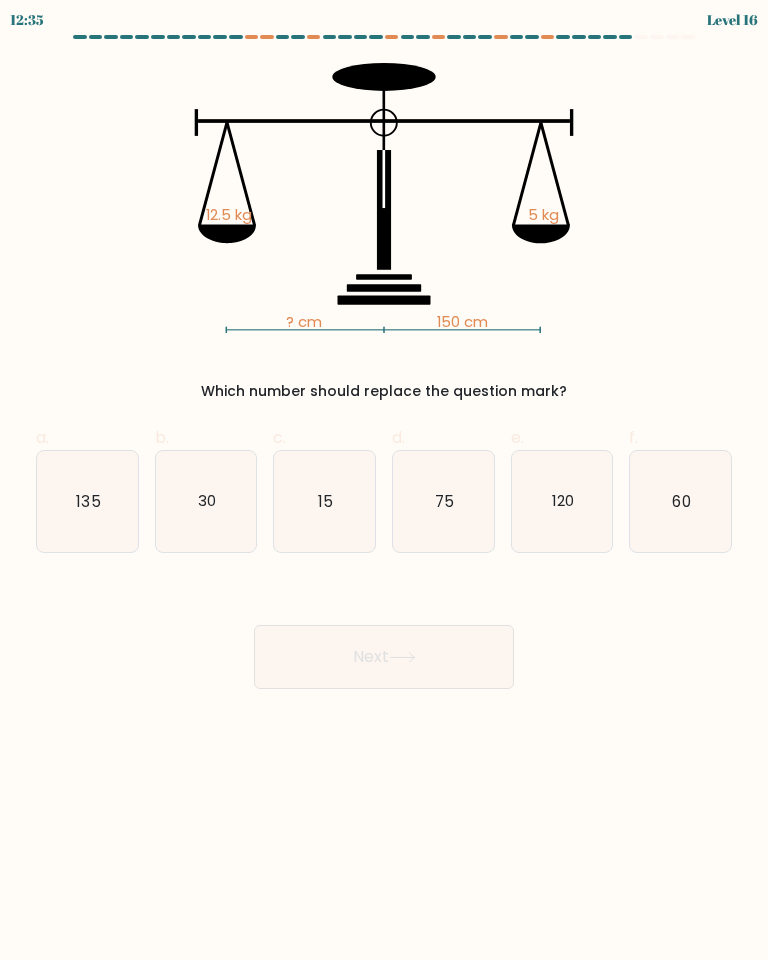 click on "135" at bounding box center [87, 501] 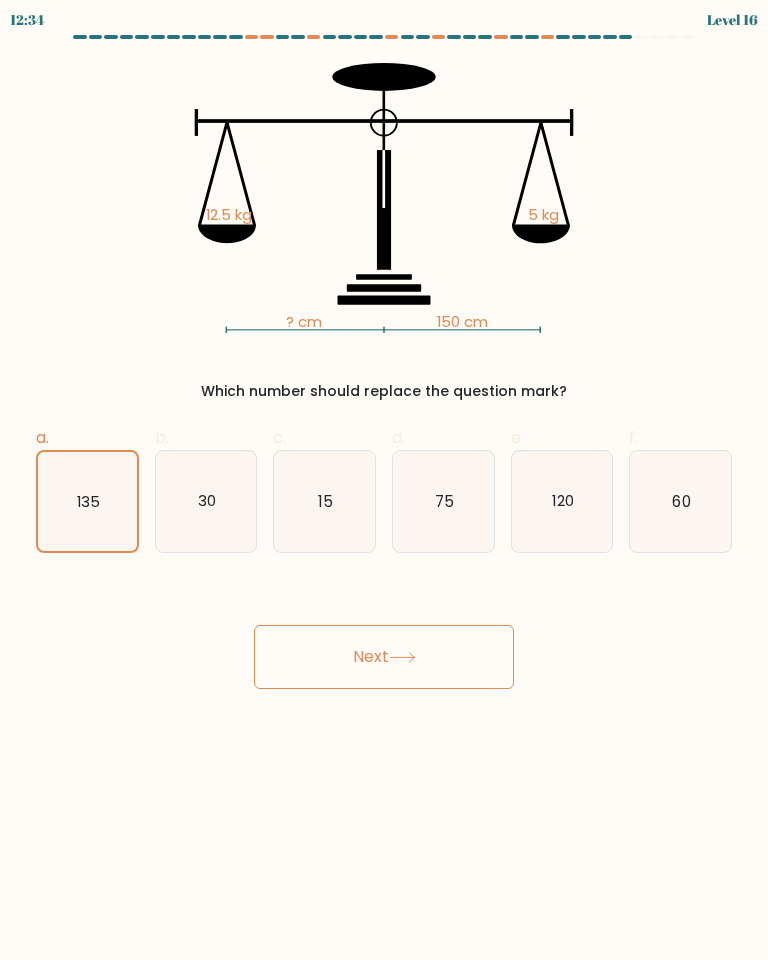 click on "120" at bounding box center [562, 501] 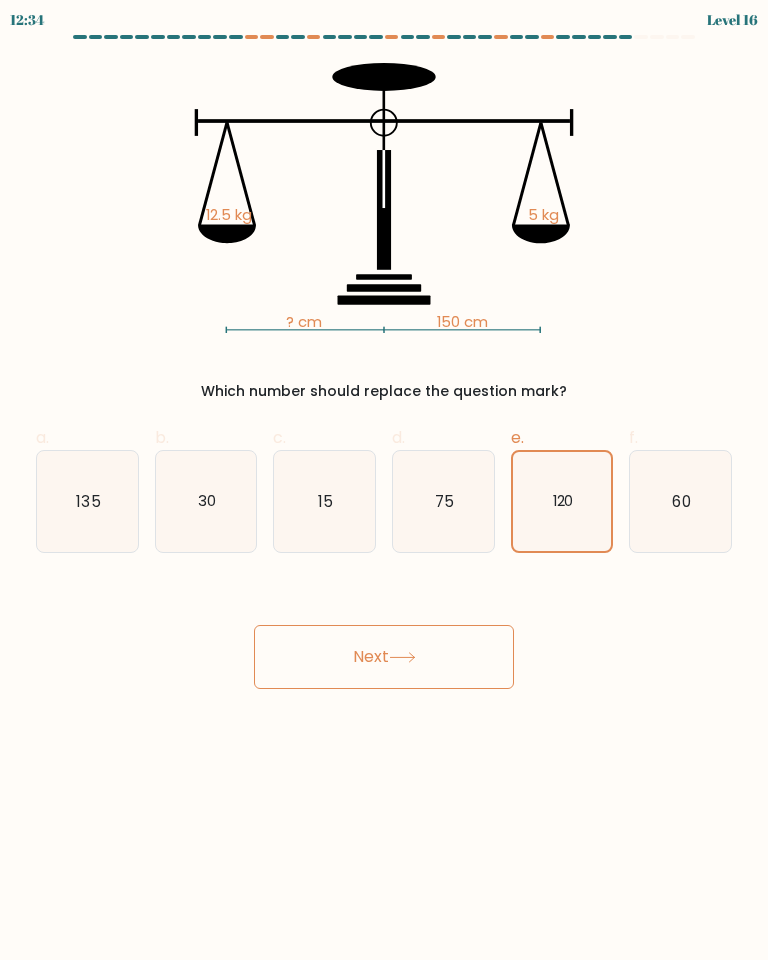 click on "Next" at bounding box center (384, 657) 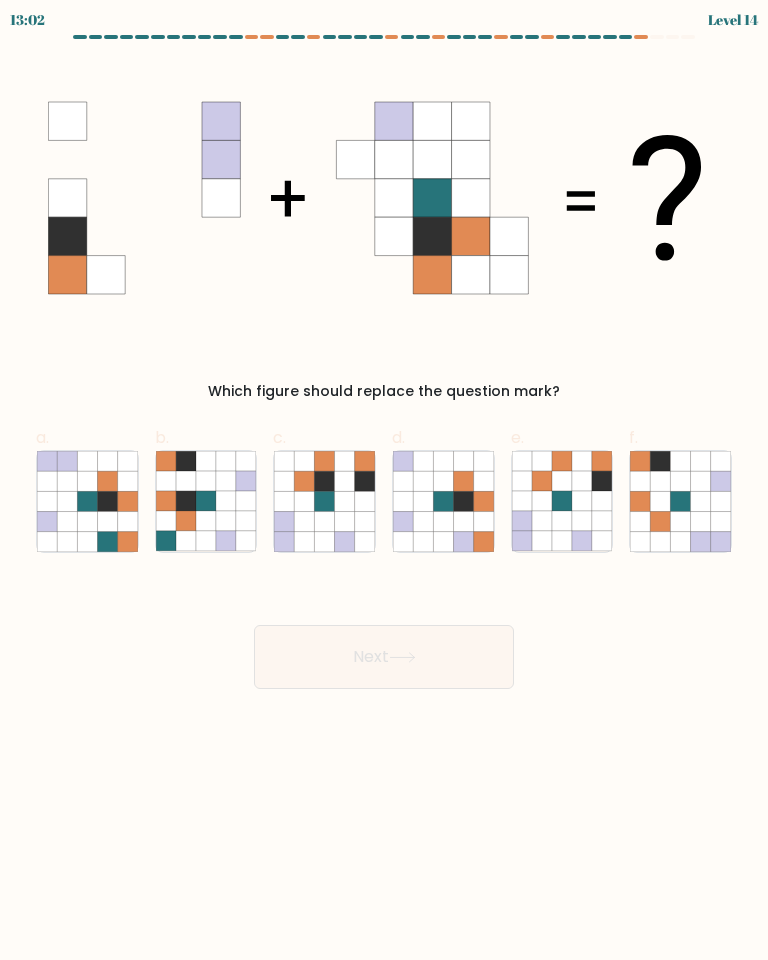 click at bounding box center [305, 521] 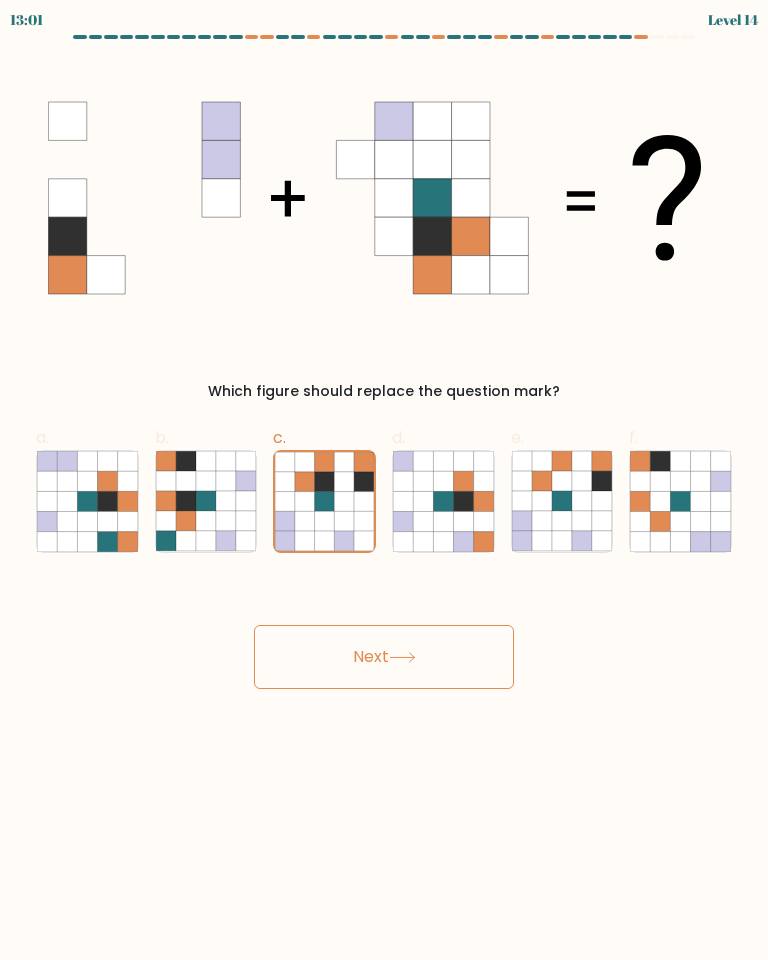 click on "Next" at bounding box center [384, 657] 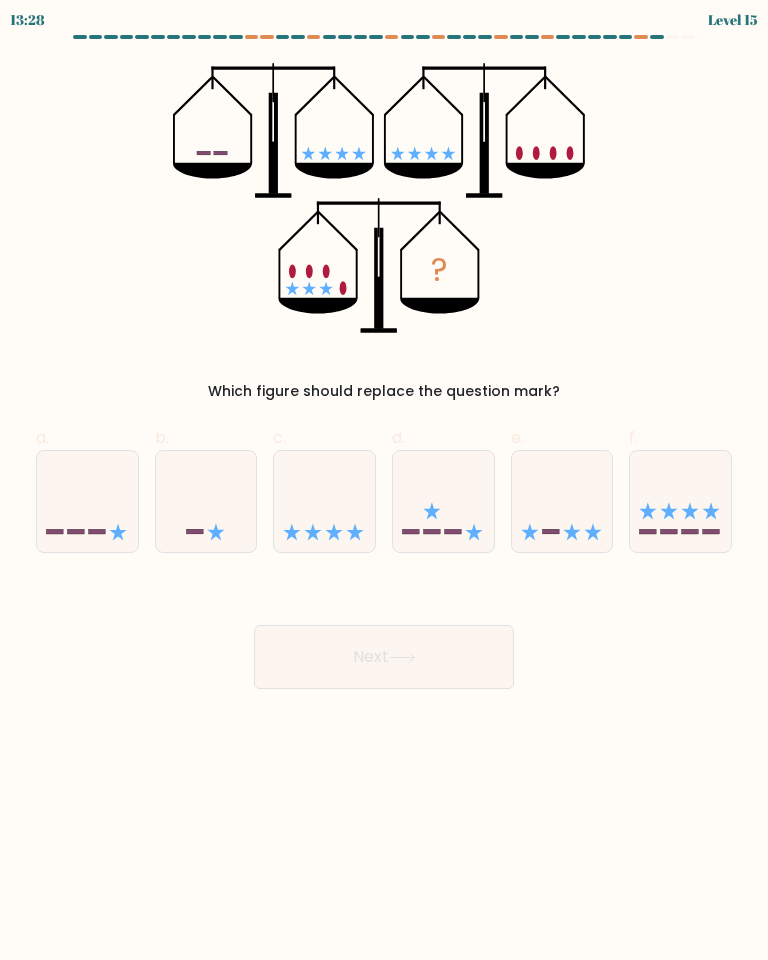 click at bounding box center [87, 501] 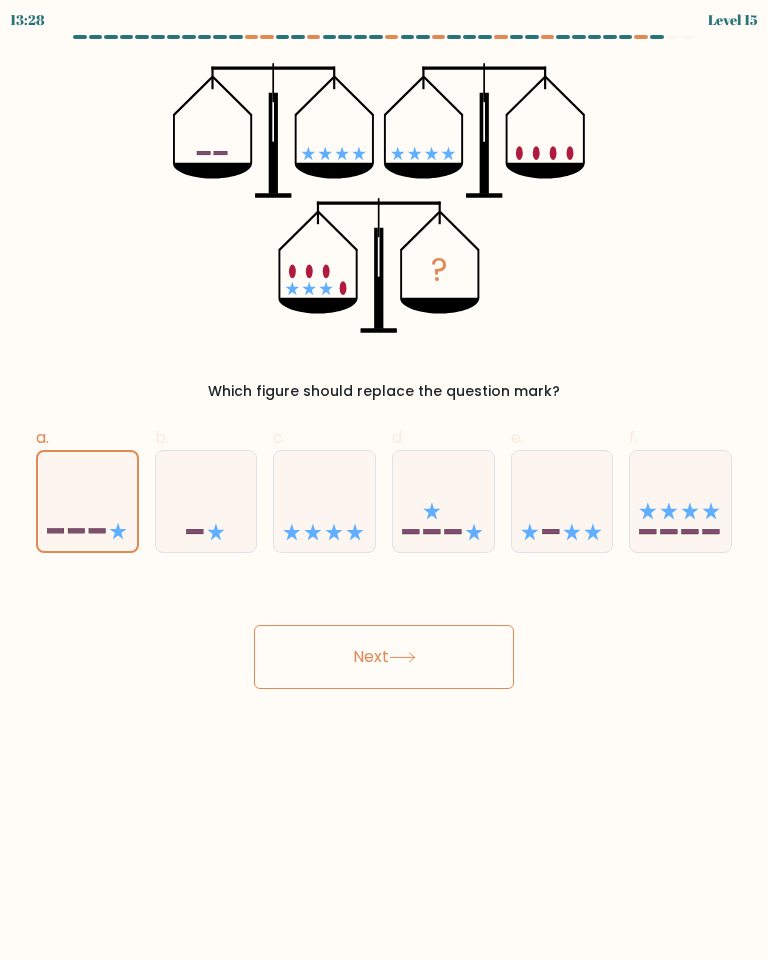 click on "Next" at bounding box center [384, 657] 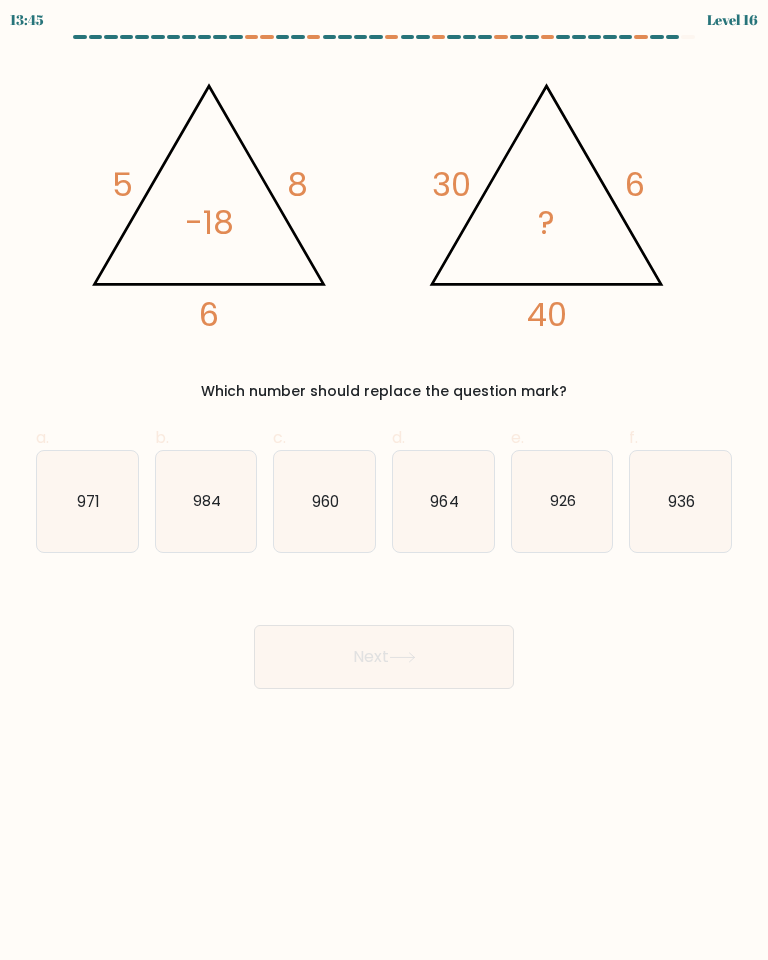 click on "964" at bounding box center (444, 500) 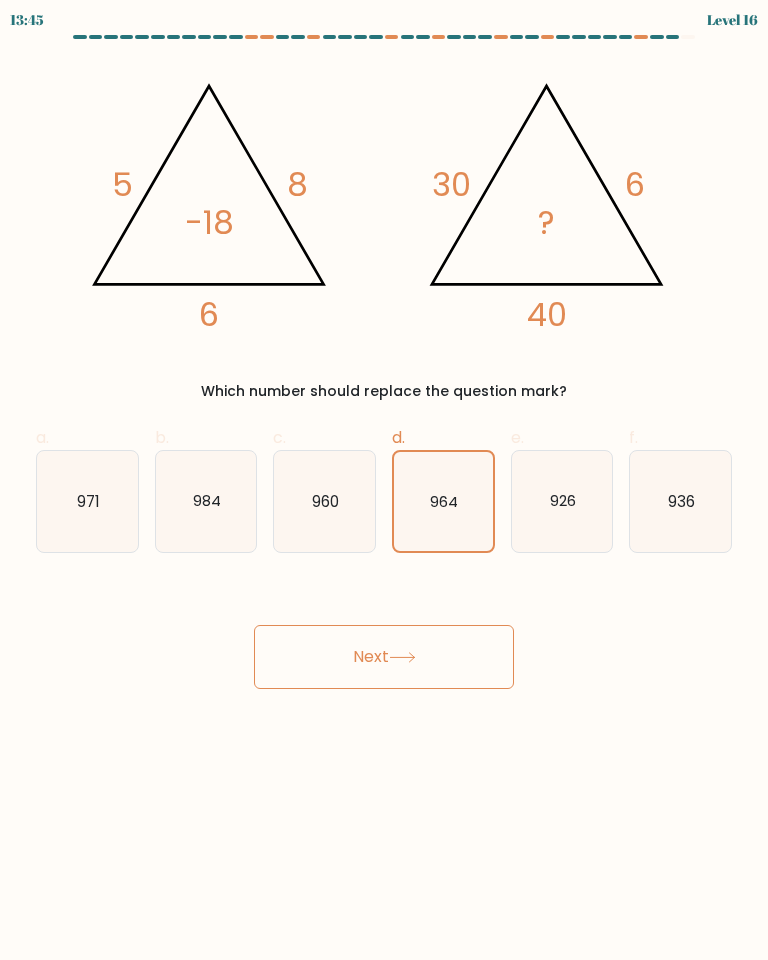 click on "Next" at bounding box center (384, 657) 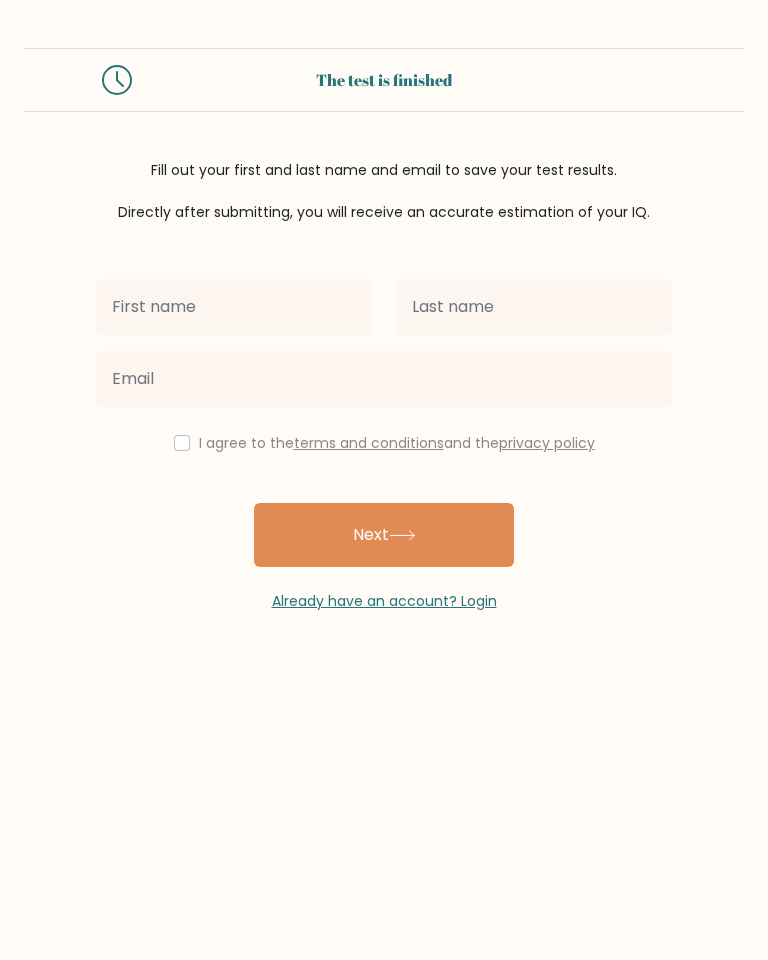 scroll, scrollTop: 0, scrollLeft: 0, axis: both 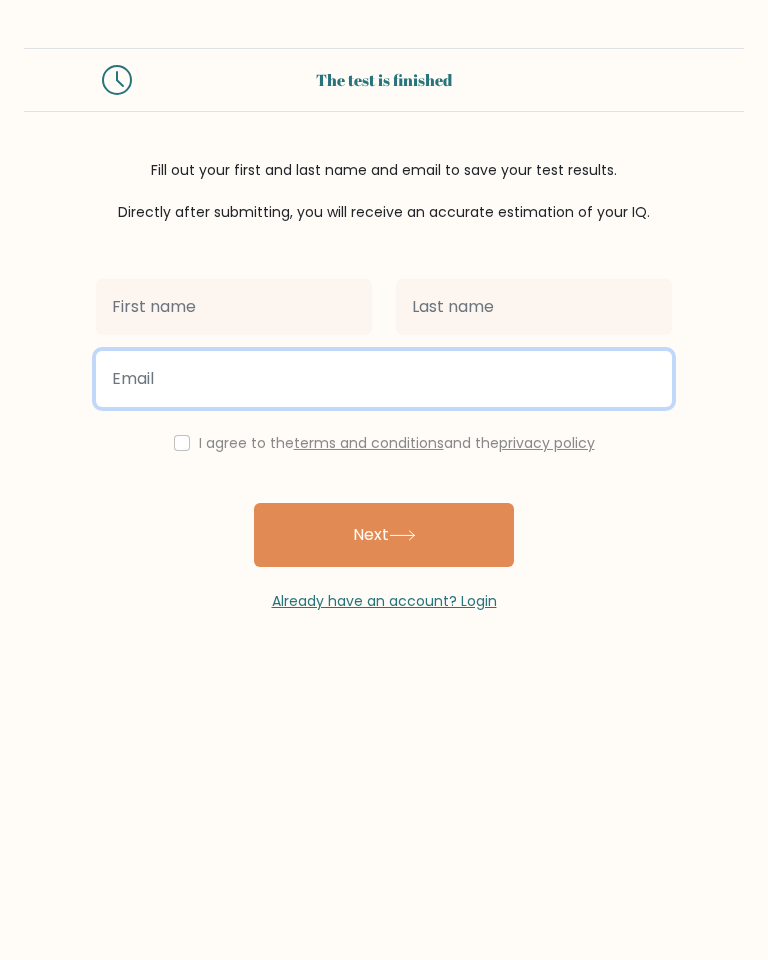 click at bounding box center (384, 379) 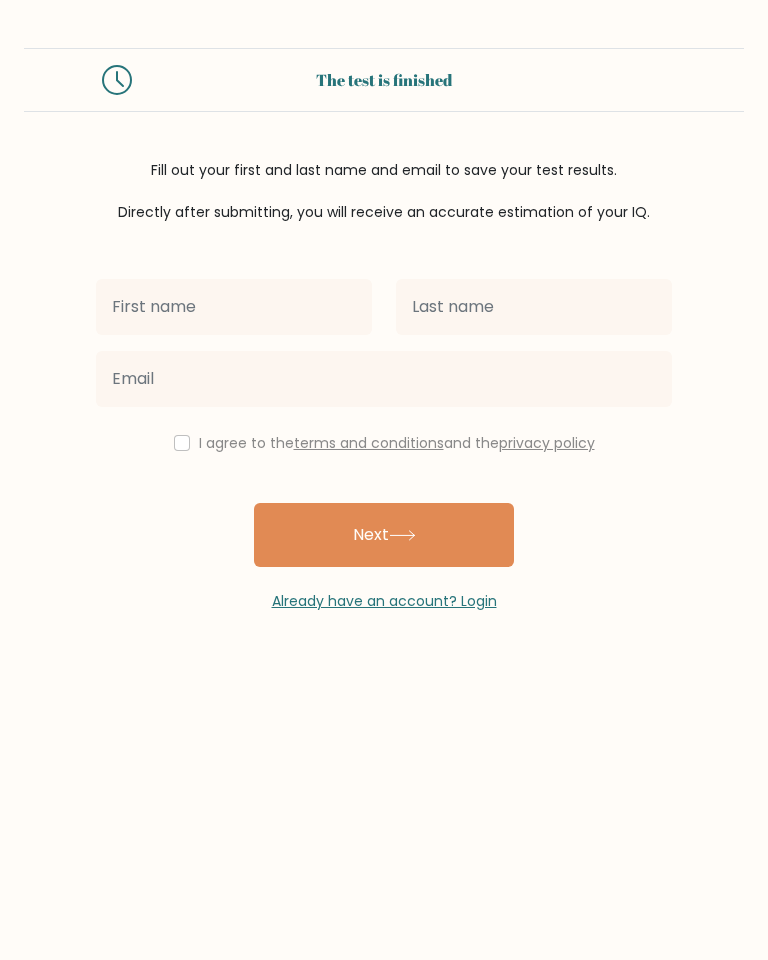 click at bounding box center (182, 443) 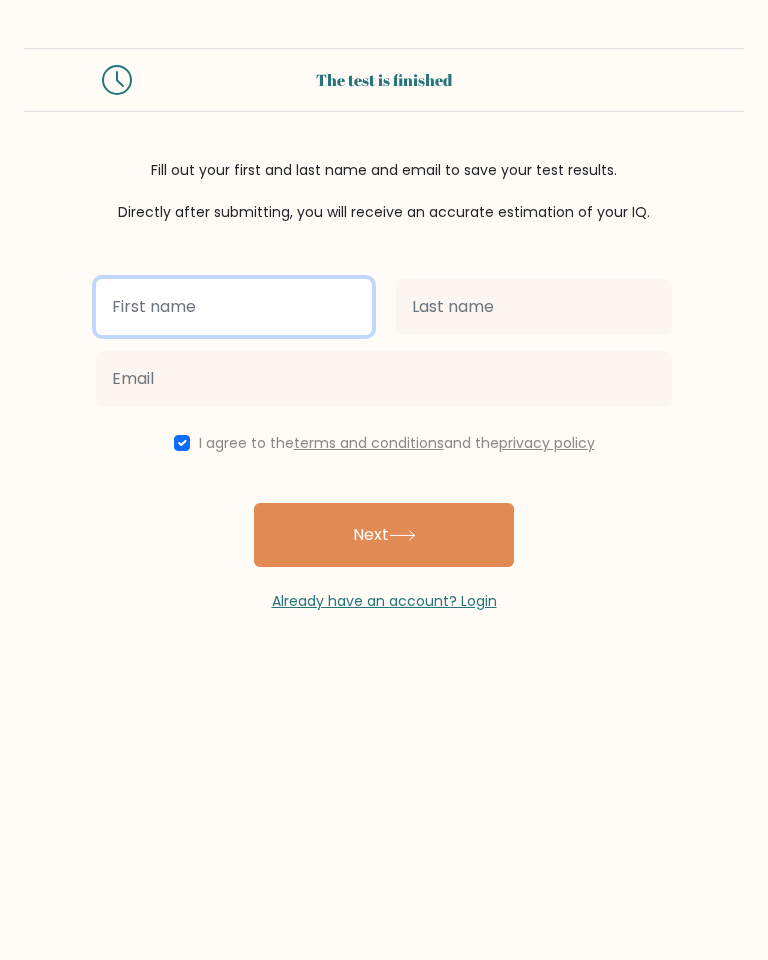 click at bounding box center [234, 307] 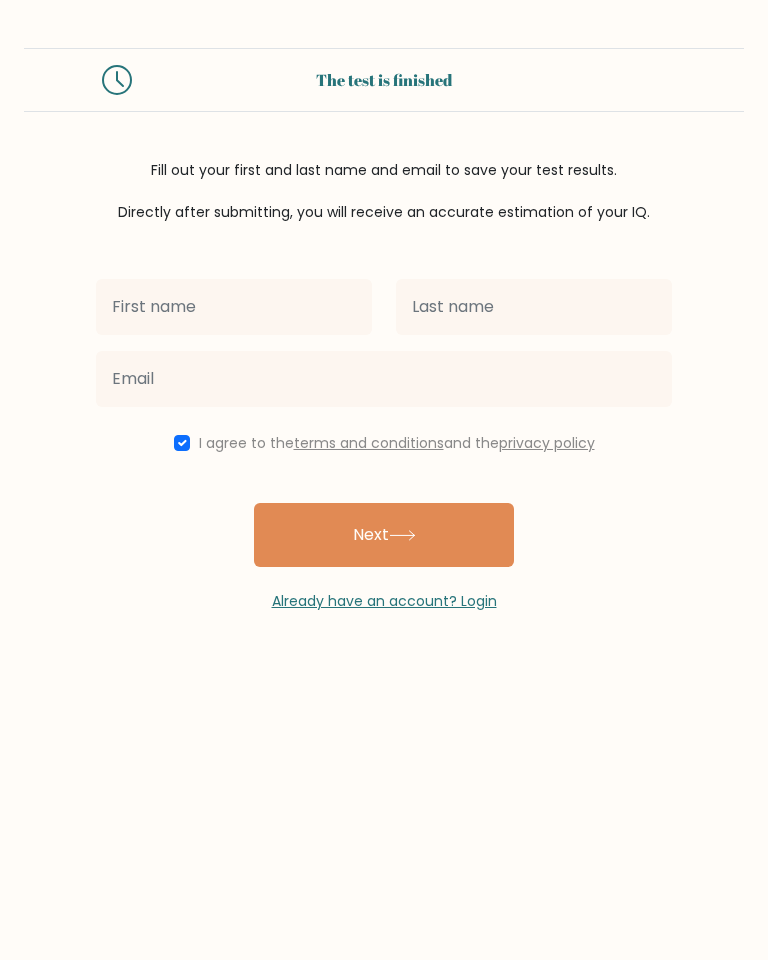 click on "The test is finished
Fill out your first and last name and email to save your test results.
Directly after submitting, you will receive an accurate estimation of your IQ." at bounding box center [384, 135] 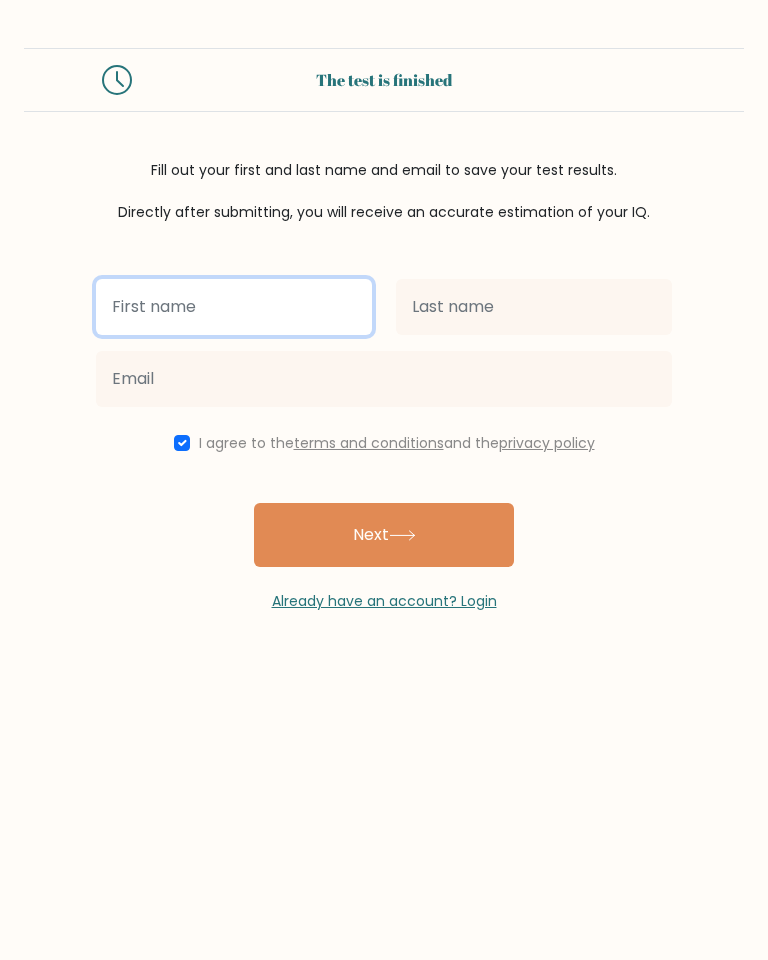click at bounding box center (234, 307) 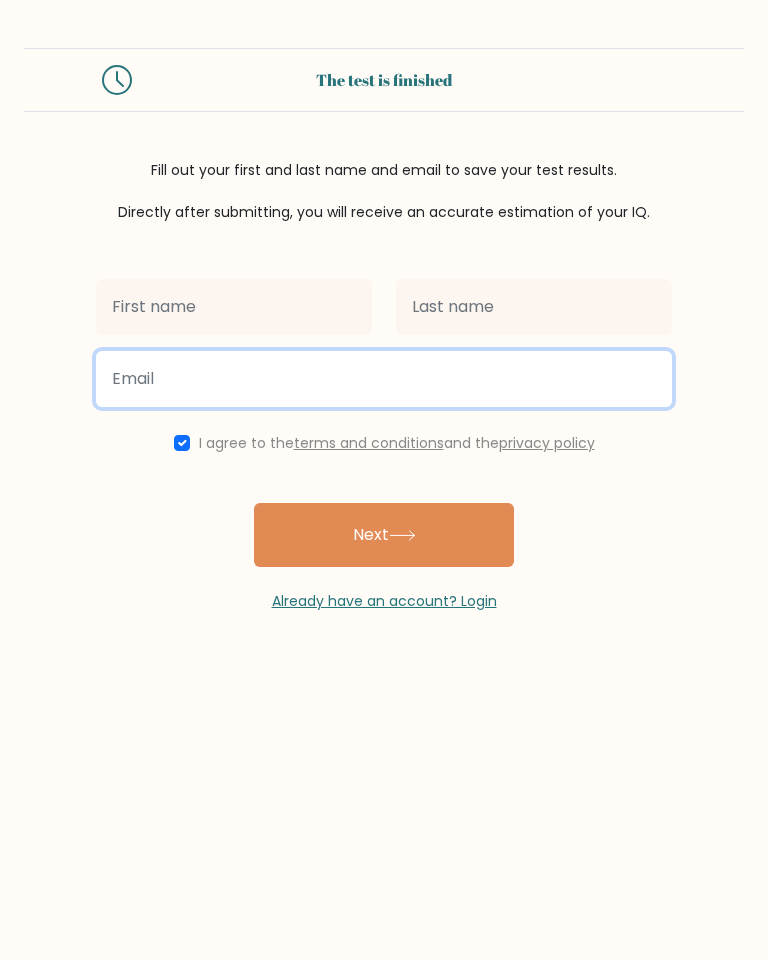 click at bounding box center [384, 379] 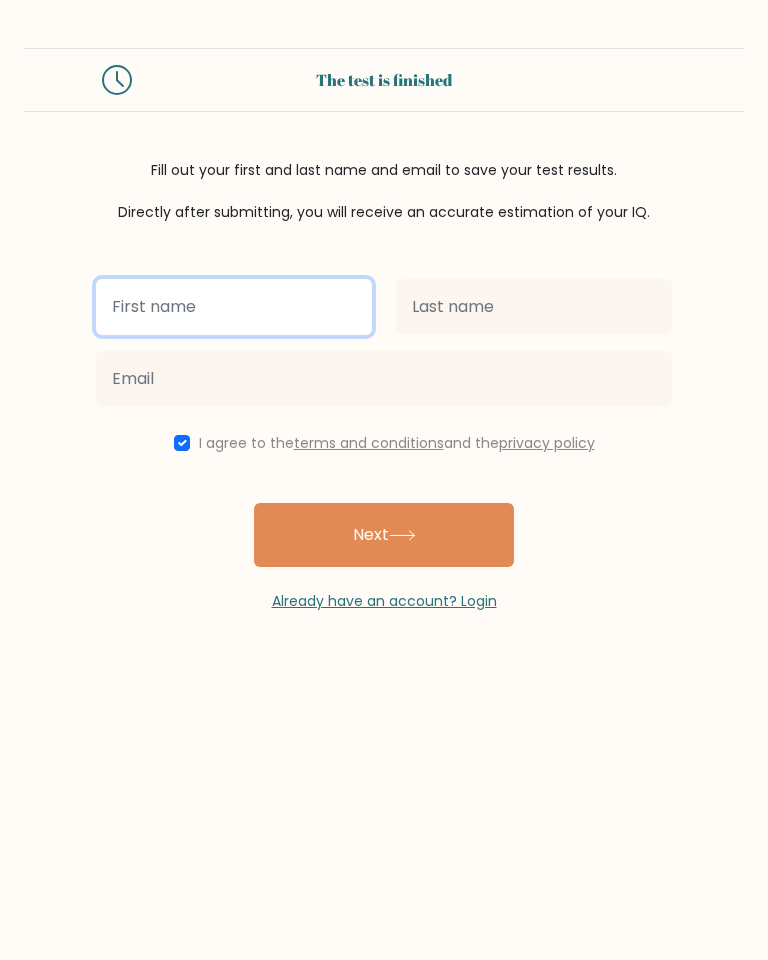 click at bounding box center (234, 307) 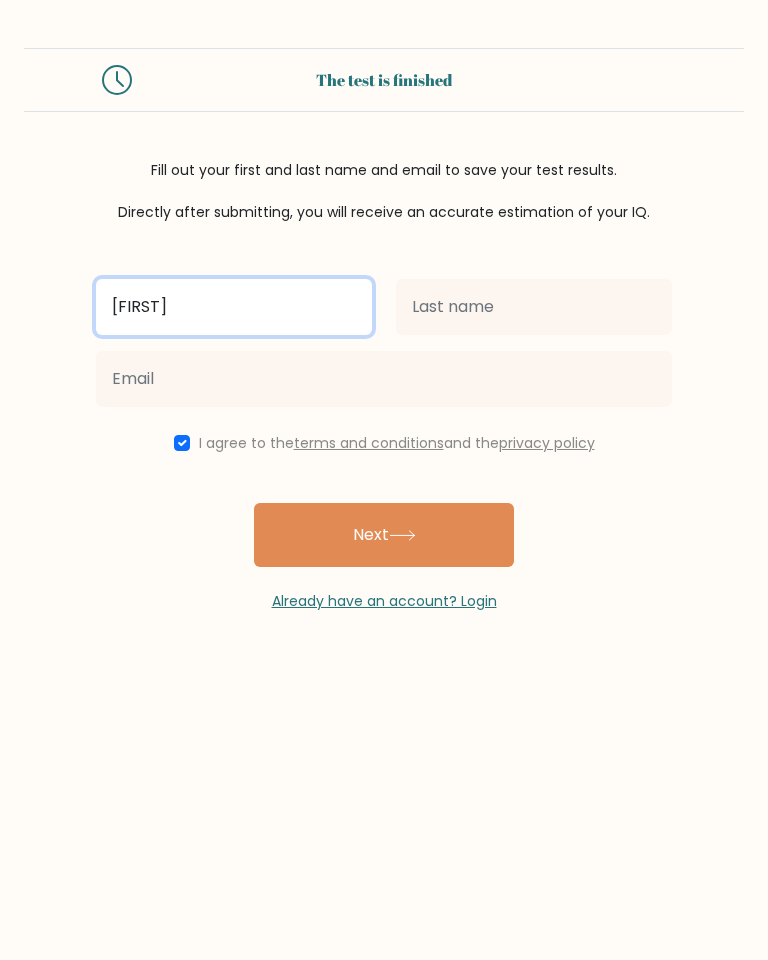 type on "[FIRST]" 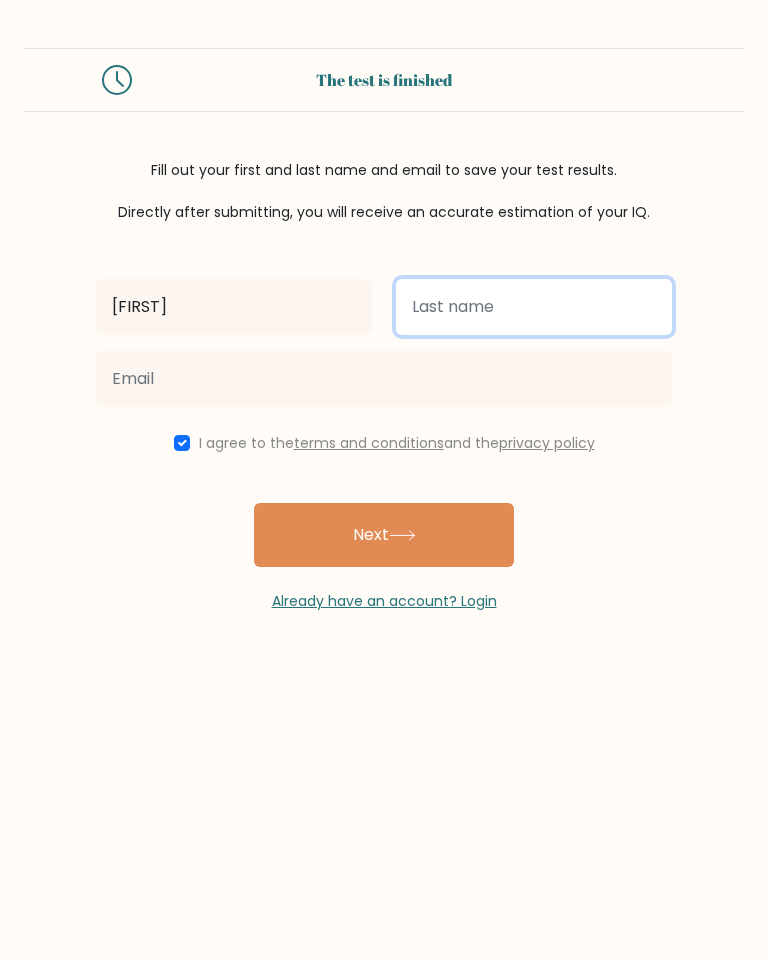 click at bounding box center [534, 307] 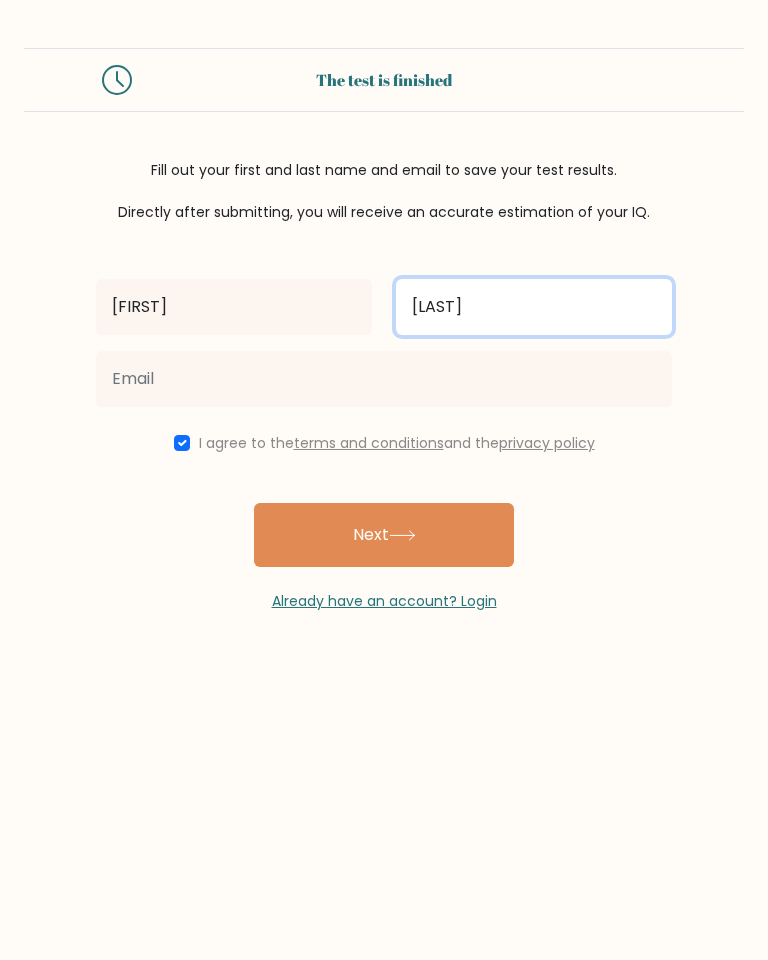 type on "Gray" 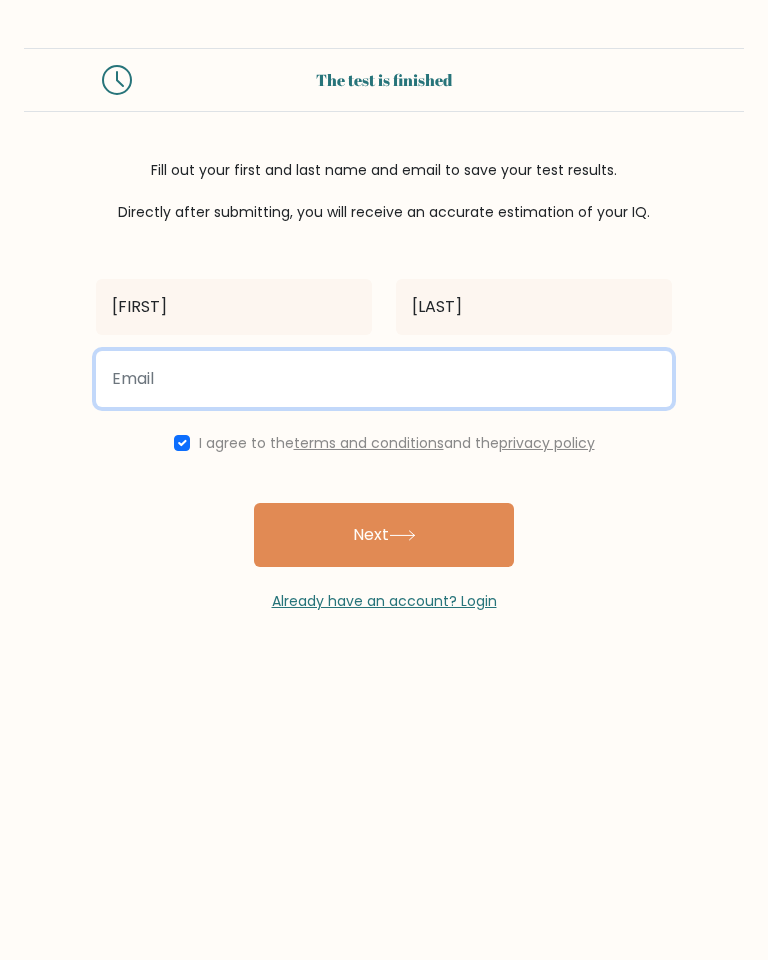 click at bounding box center [384, 379] 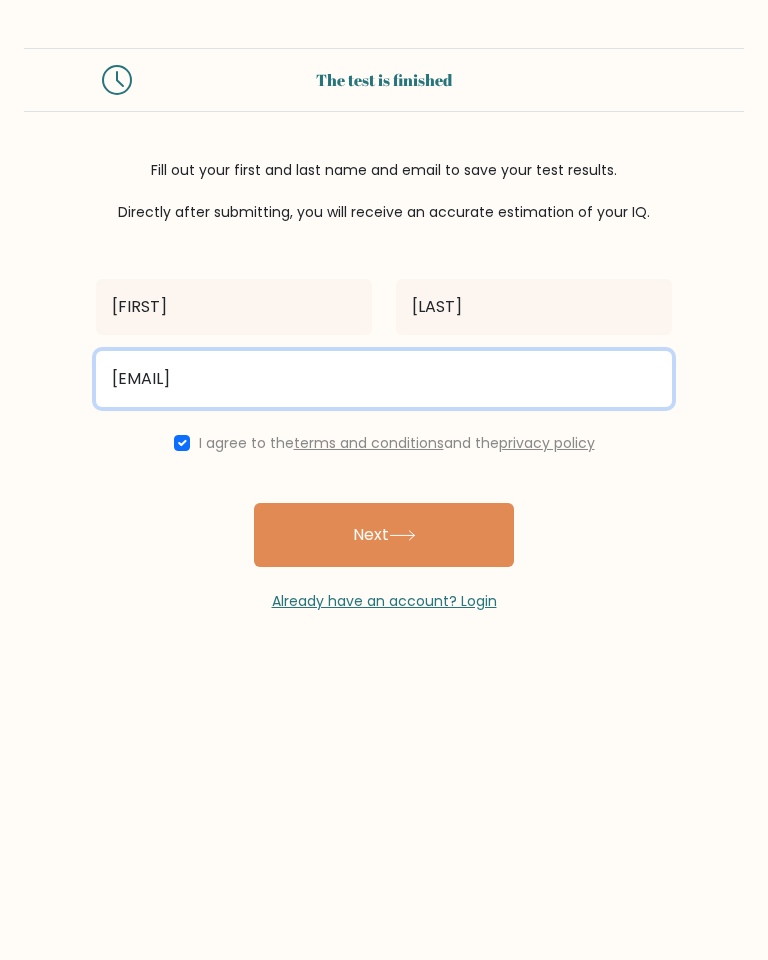 type on "abbygraysusamong@icloud.com" 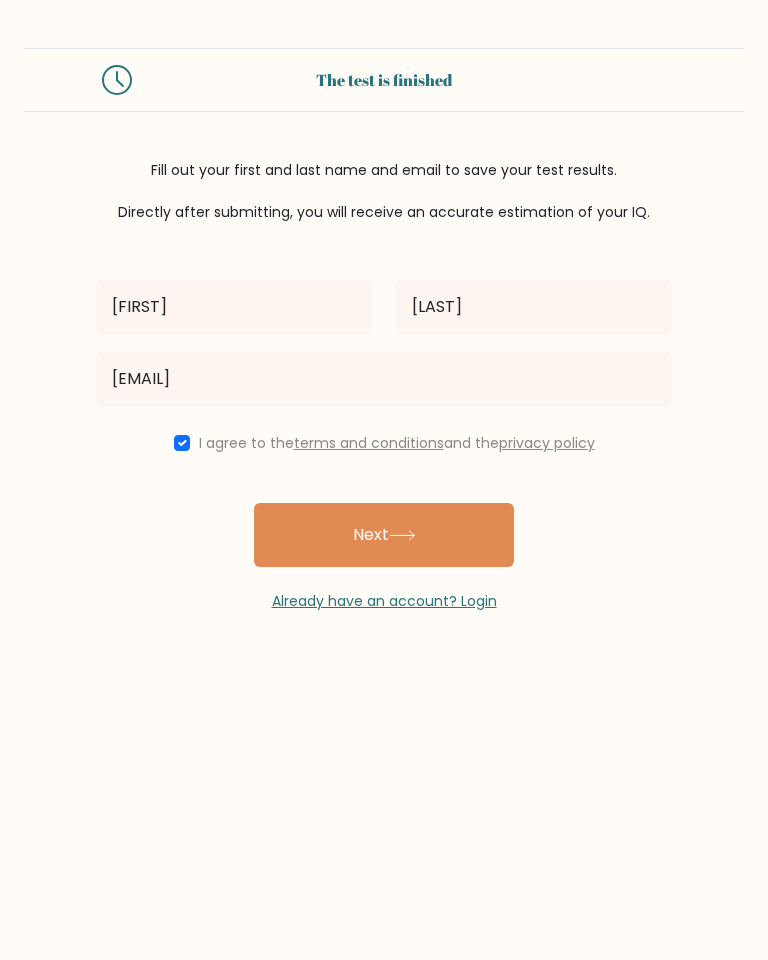 click on "Next" at bounding box center [384, 535] 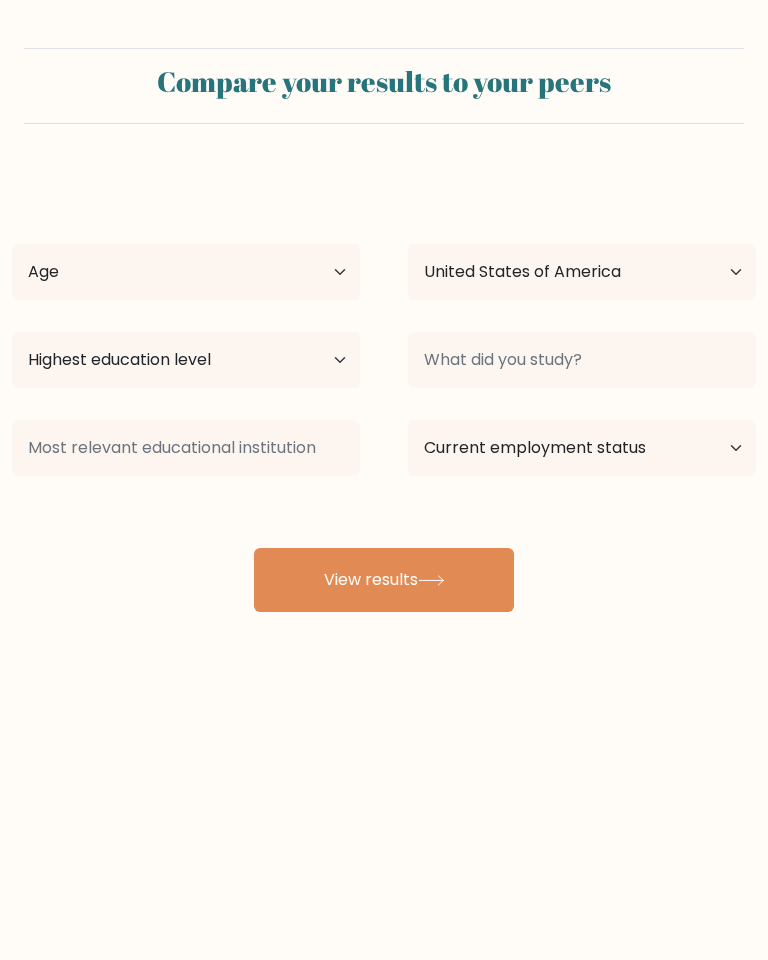 scroll, scrollTop: 0, scrollLeft: 0, axis: both 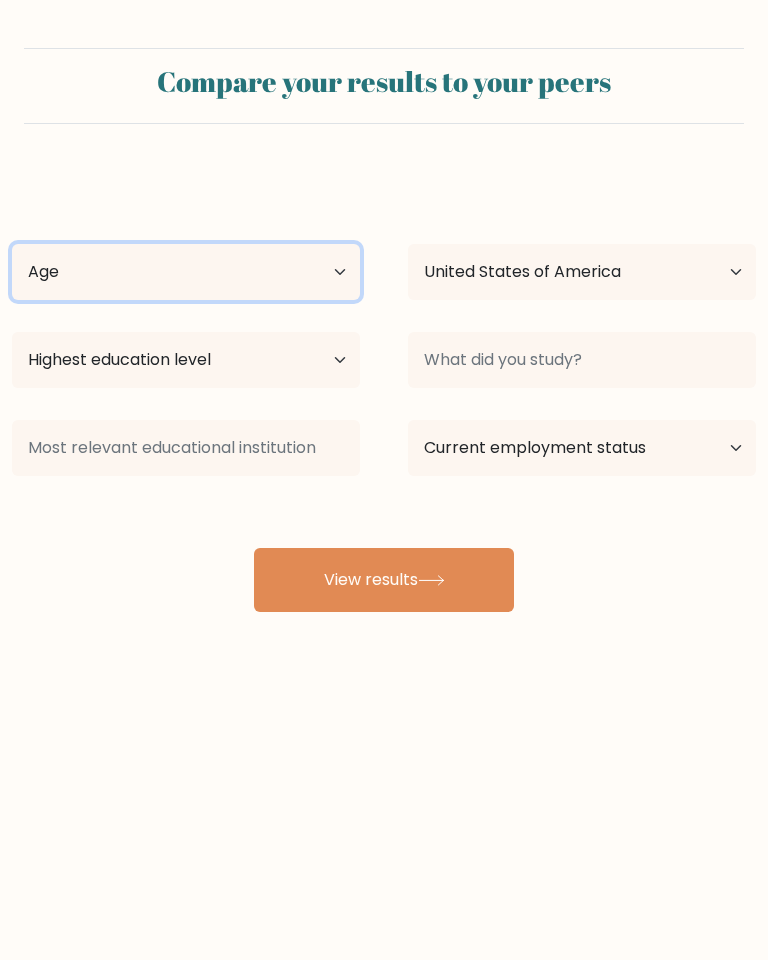 click on "Age
Under 18 years old
18-24 years old
25-34 years old
35-44 years old
45-54 years old
55-64 years old
65 years old and above" at bounding box center (186, 272) 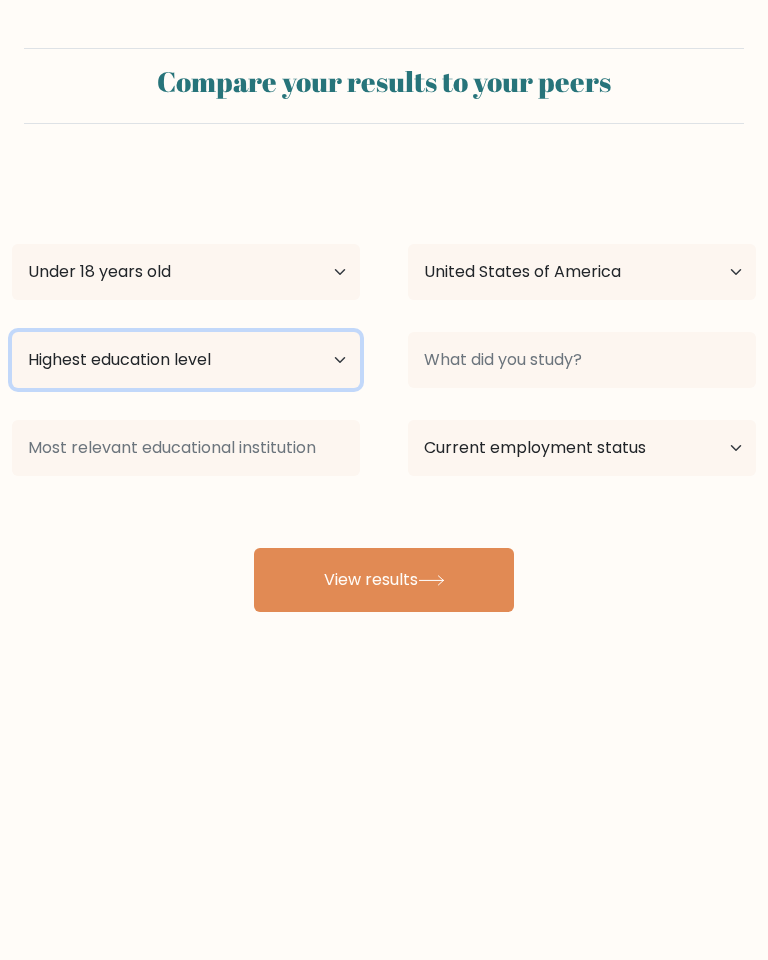 click on "Highest education level
No schooling
Primary
Lower Secondary
Upper Secondary
Occupation Specific
Bachelor's degree
Master's degree
Doctoral degree" at bounding box center [186, 360] 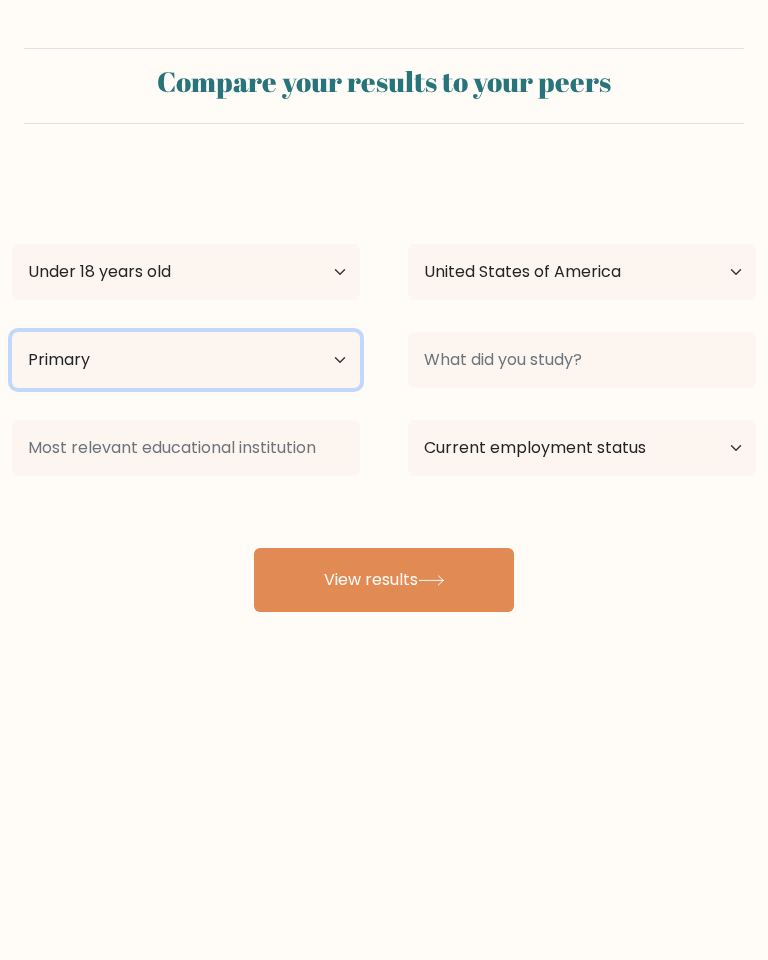 click on "Highest education level
No schooling
Primary
Lower Secondary
Upper Secondary
Occupation Specific
Bachelor's degree
Master's degree
Doctoral degree" at bounding box center [186, 360] 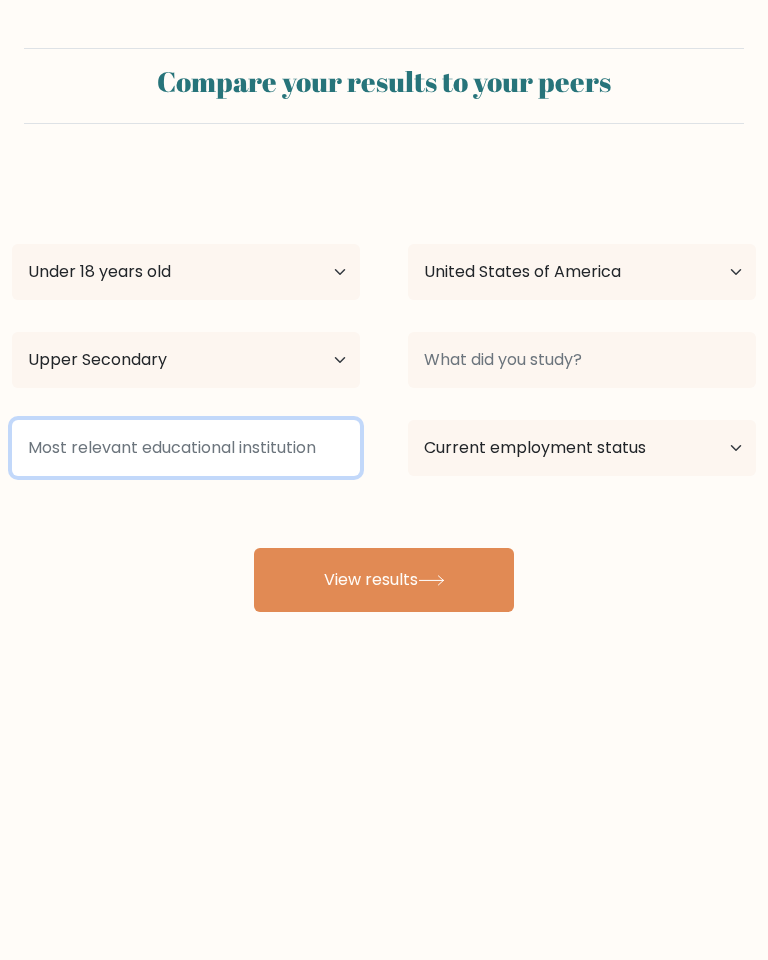 click at bounding box center [186, 448] 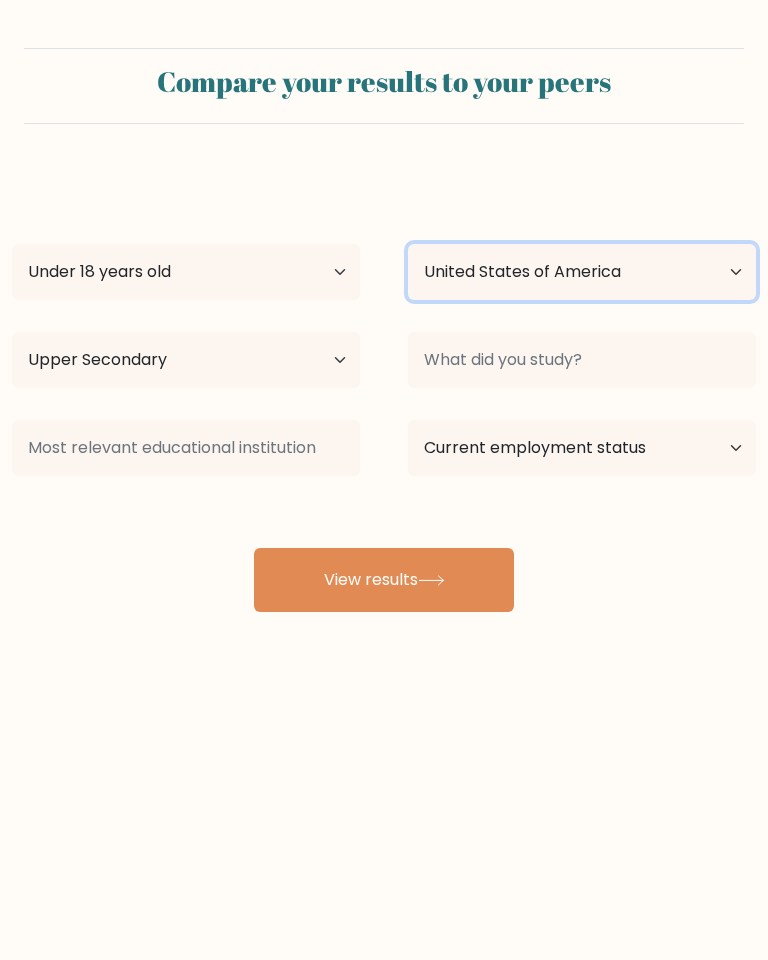 click on "Country
Afghanistan
Albania
Algeria
American Samoa
Andorra
Angola
Anguilla
Antarctica
Antigua and Barbuda
Argentina
Armenia
Aruba
Australia
Austria
Azerbaijan
Bahamas
Bahrain
Bangladesh
Barbados
Belarus
Belgium
Belize
Benin
Bermuda
Bhutan
Bolivia
Bonaire, Sint Eustatius and Saba
Bosnia and Herzegovina
Botswana
Bouvet Island
Brazil
British Indian Ocean Territory
Brunei
Bulgaria
Burkina Faso
Burundi
Cabo Verde
Cambodia
Cameroon
Canada
Cayman Islands
Central African Republic
Chad
Chile
China
Christmas Island
Cocos (Keeling) Islands
Colombia
Comoros
Congo
Congo (the Democratic Republic of the)
Cook Islands
Costa Rica
Côte d'Ivoire
Croatia
Cuba" at bounding box center [582, 272] 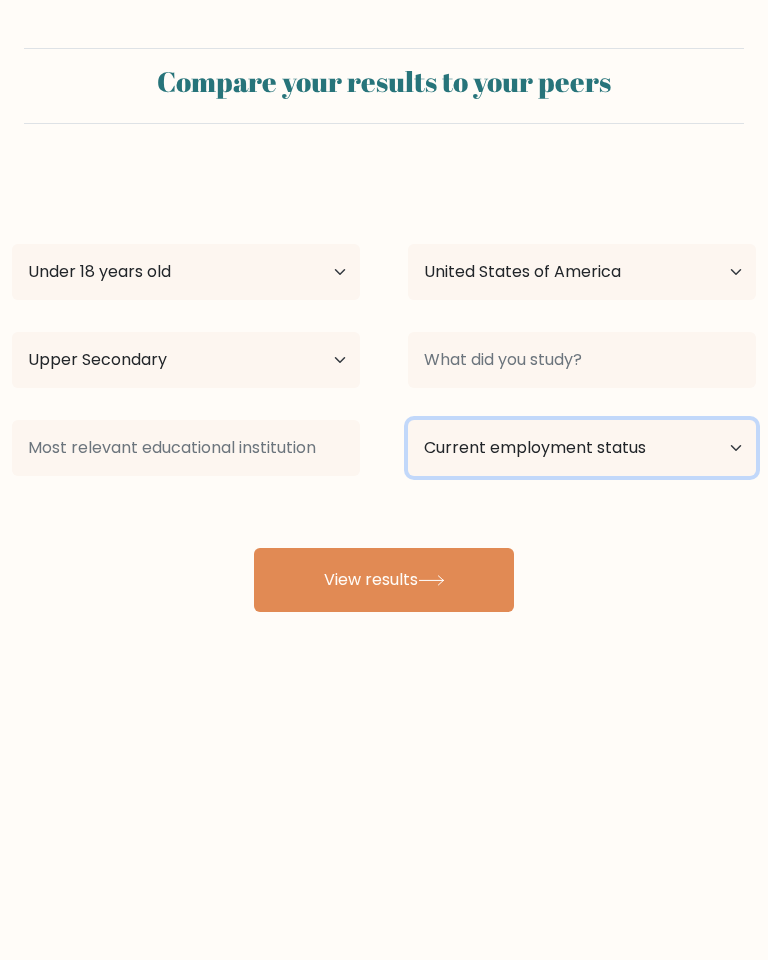 click on "Current employment status
Employed
Student
Retired
Other / prefer not to answer" at bounding box center [582, 448] 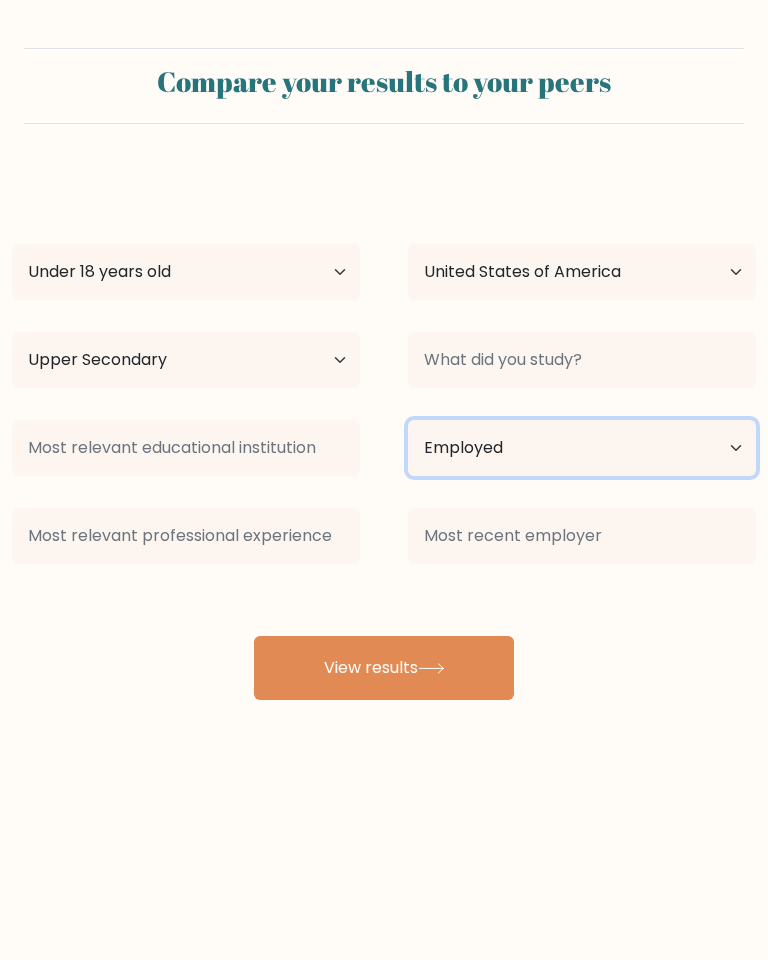 click on "Current employment status
Employed
Student
Retired
Other / prefer not to answer" at bounding box center (582, 448) 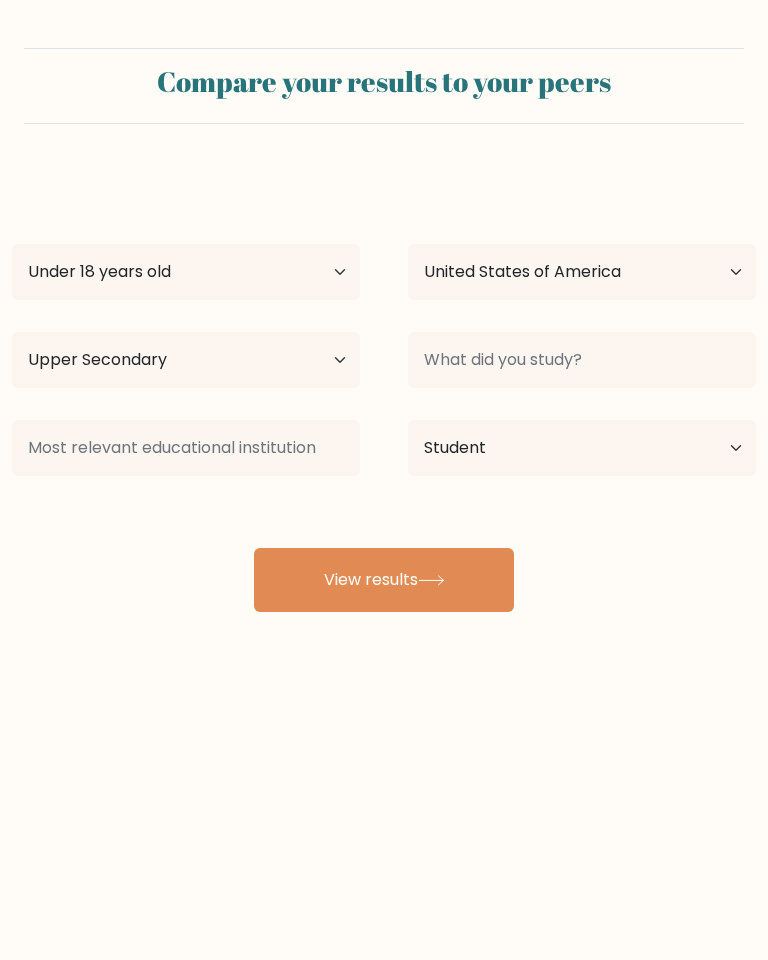 click on "View results" at bounding box center (384, 580) 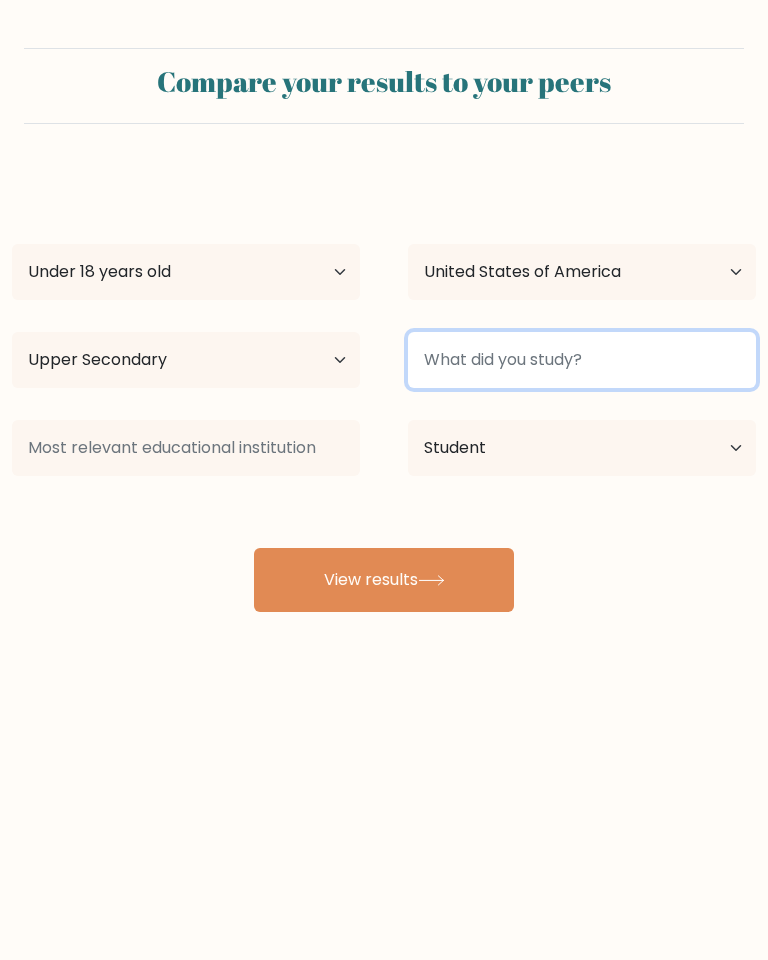 click at bounding box center (582, 360) 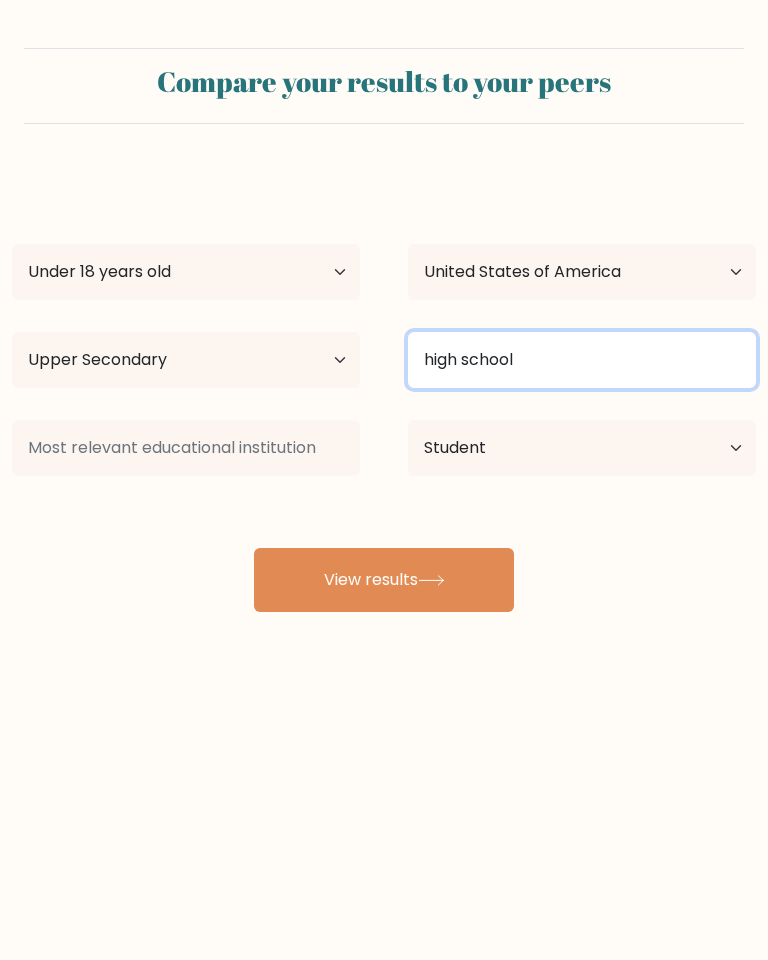 type on "high school" 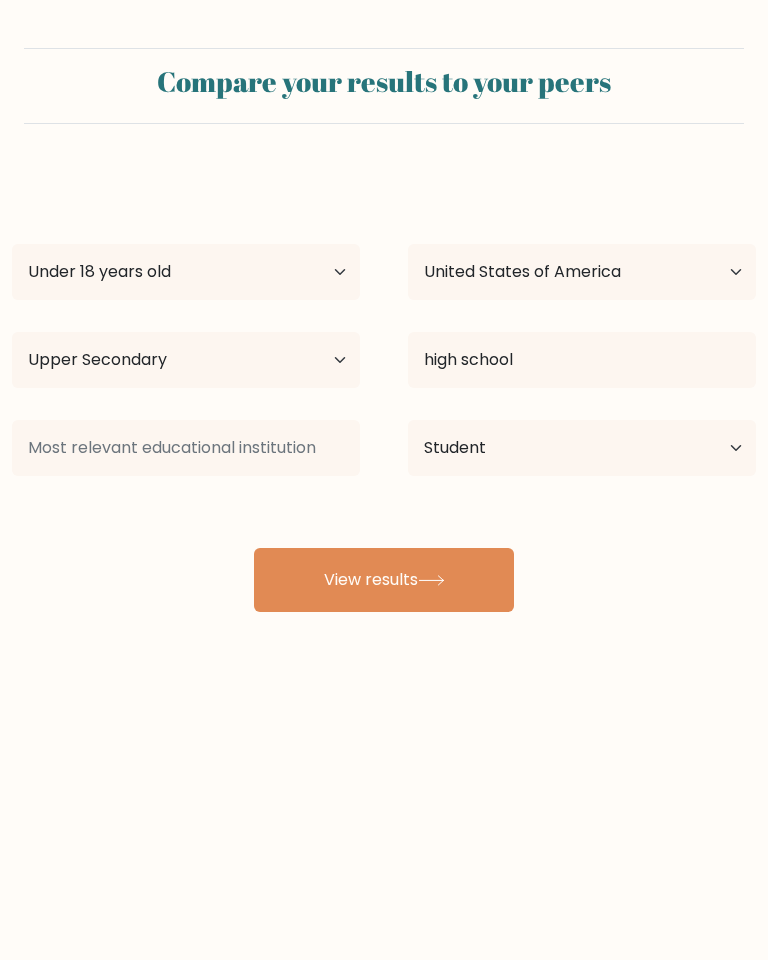 click on "View results" at bounding box center (384, 580) 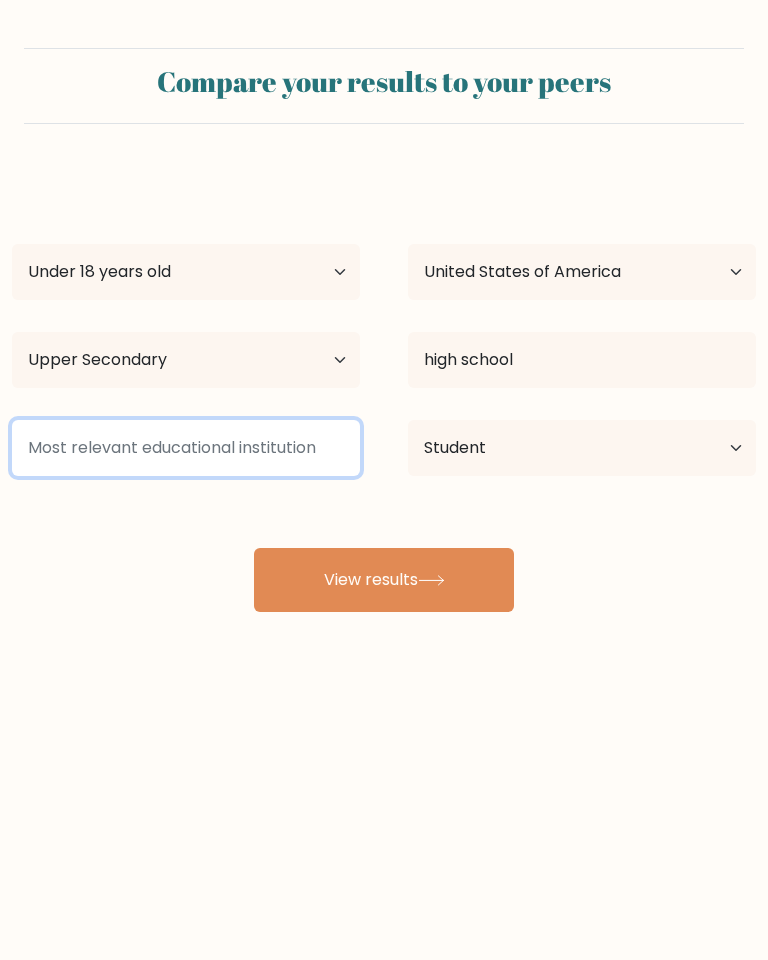 click at bounding box center [186, 448] 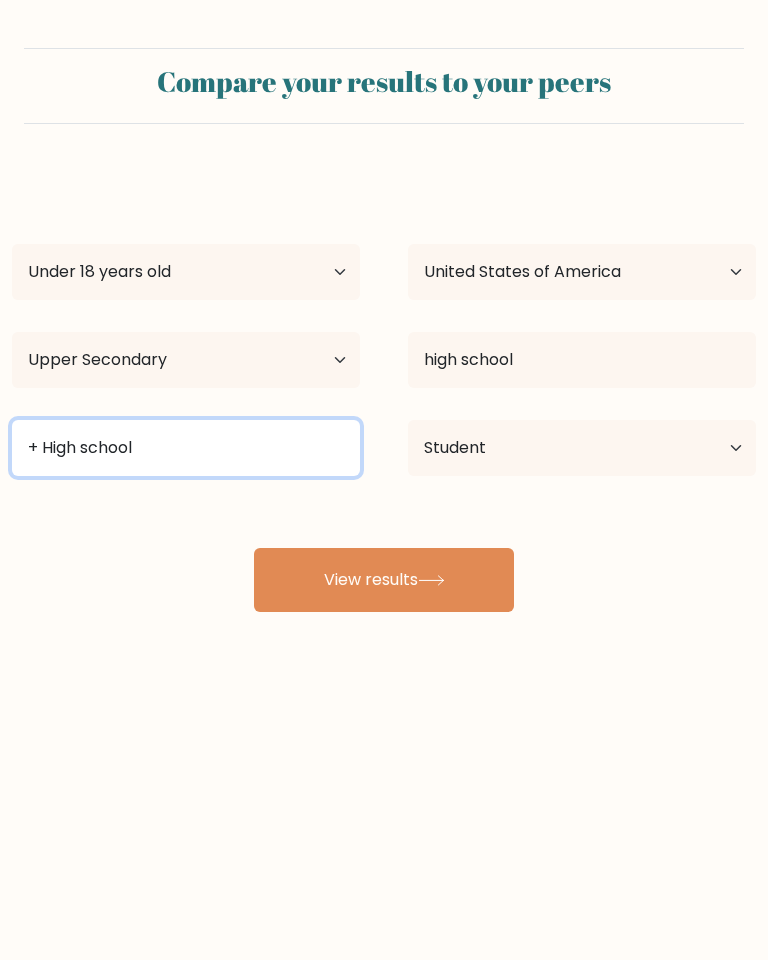 type on "+ High school" 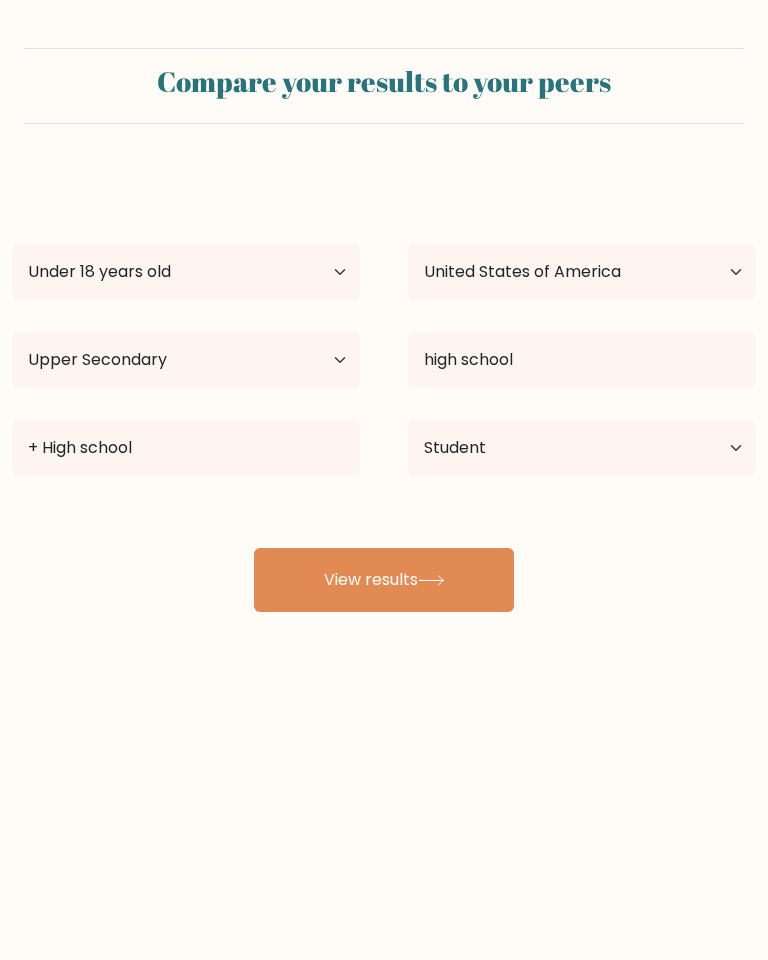 click on "View results" at bounding box center [384, 580] 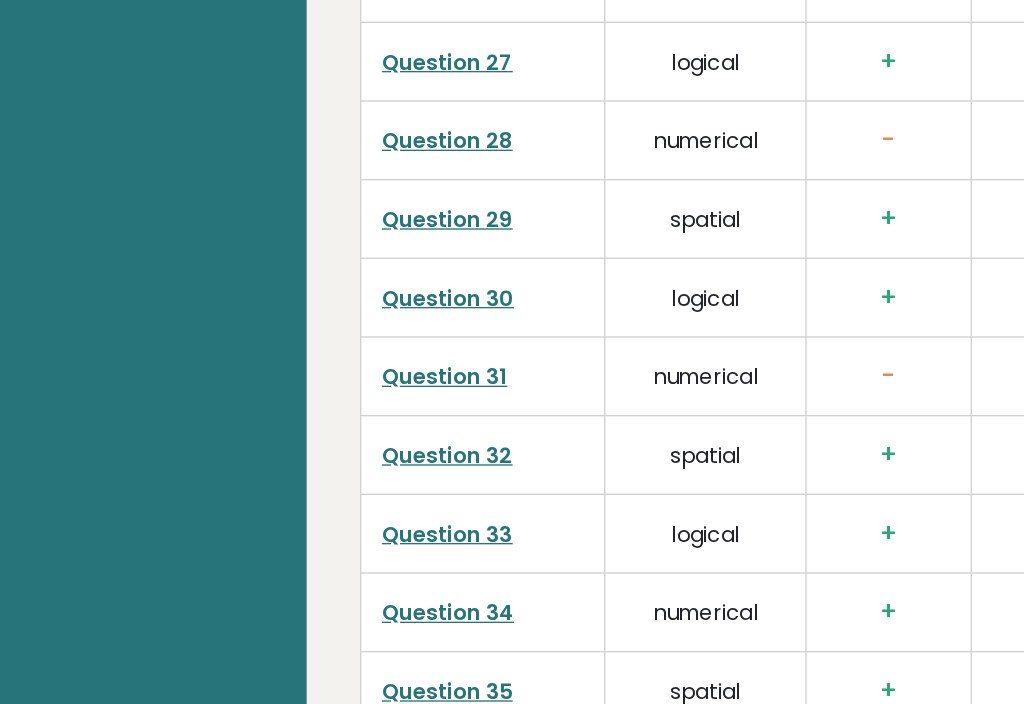 scroll, scrollTop: 5074, scrollLeft: 0, axis: vertical 